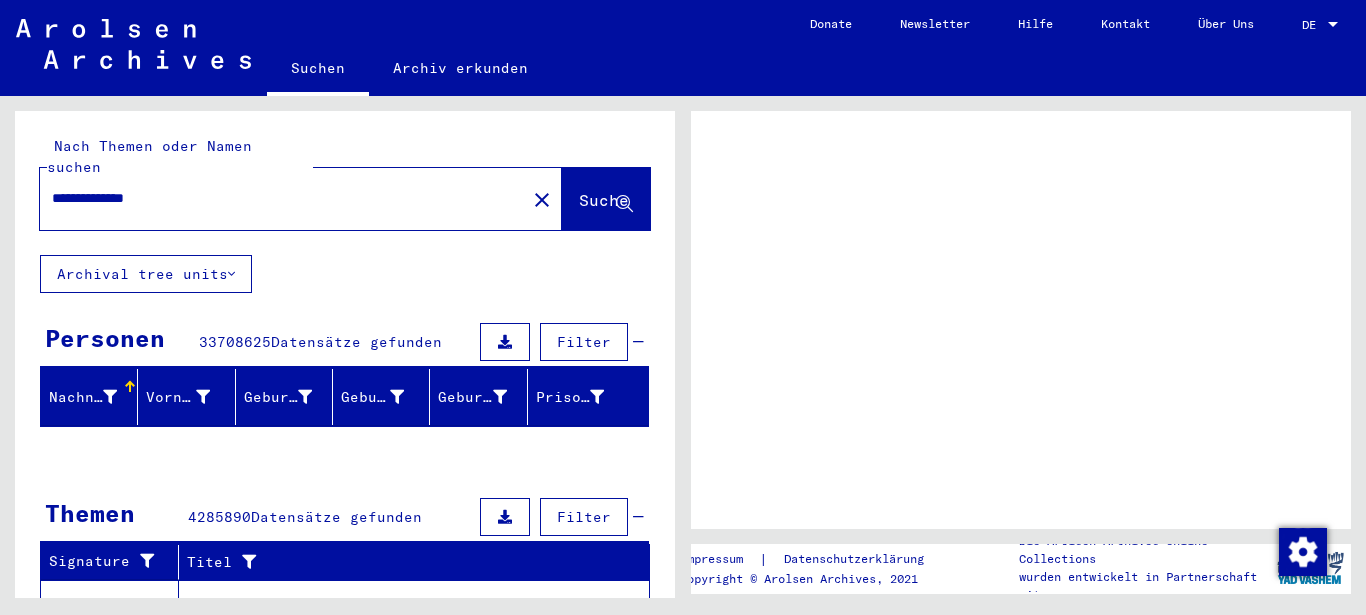 scroll, scrollTop: 0, scrollLeft: 0, axis: both 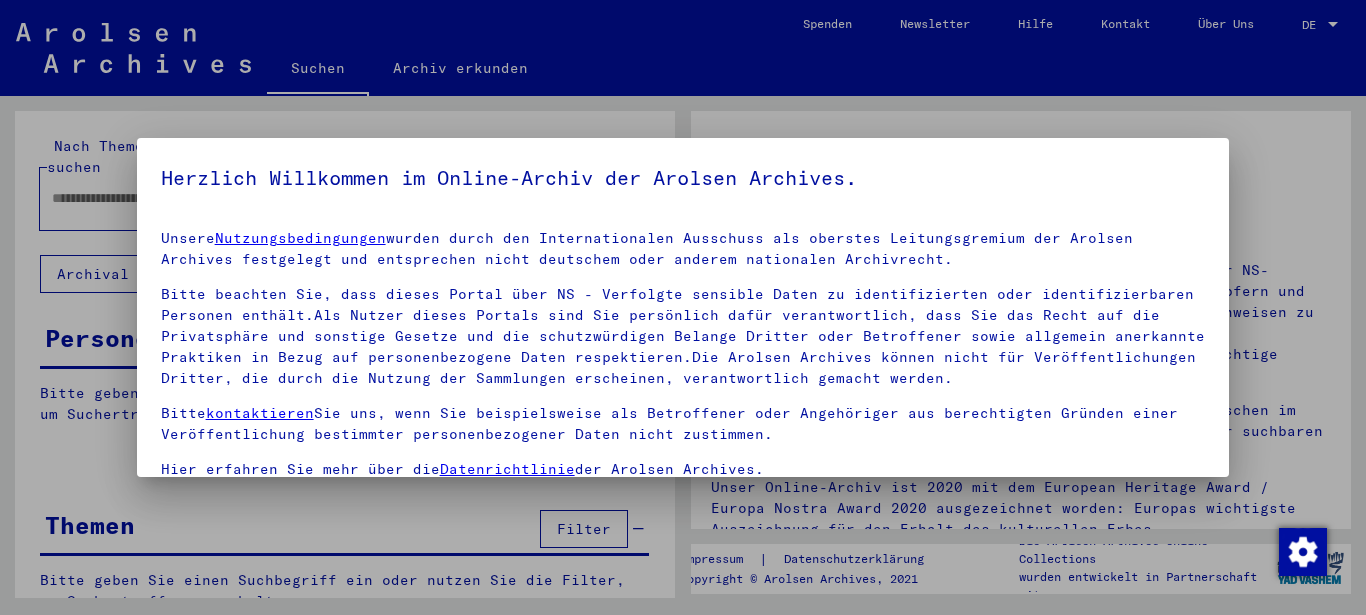 type on "**********" 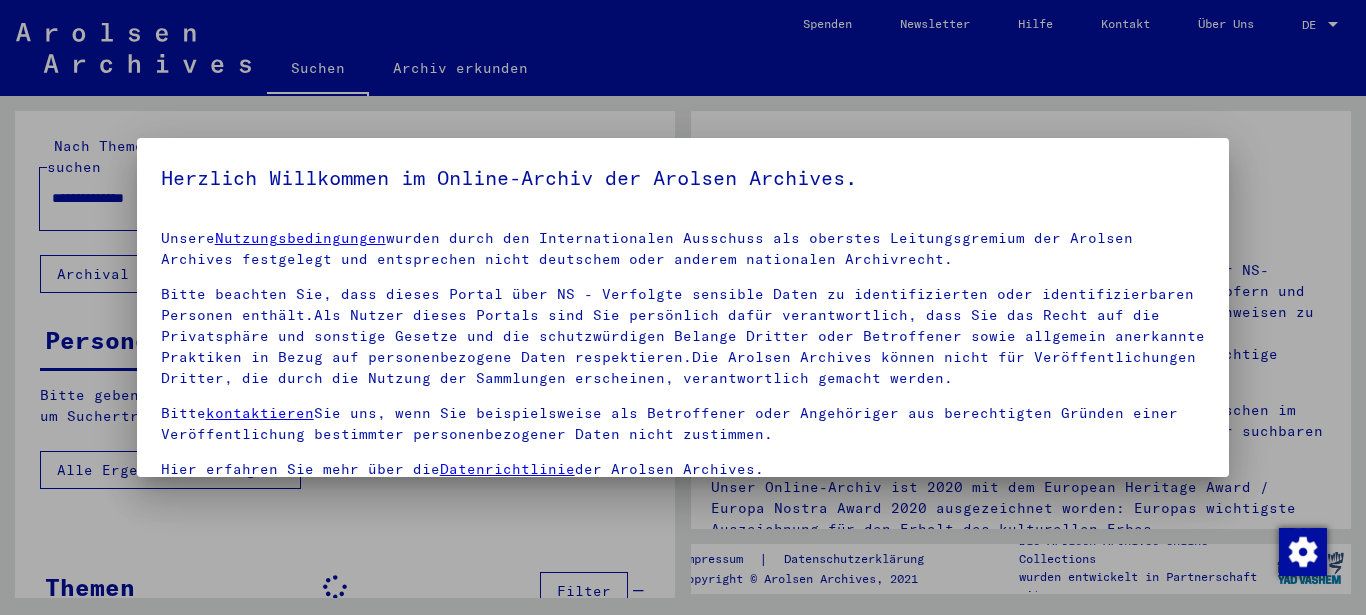 scroll, scrollTop: 161, scrollLeft: 0, axis: vertical 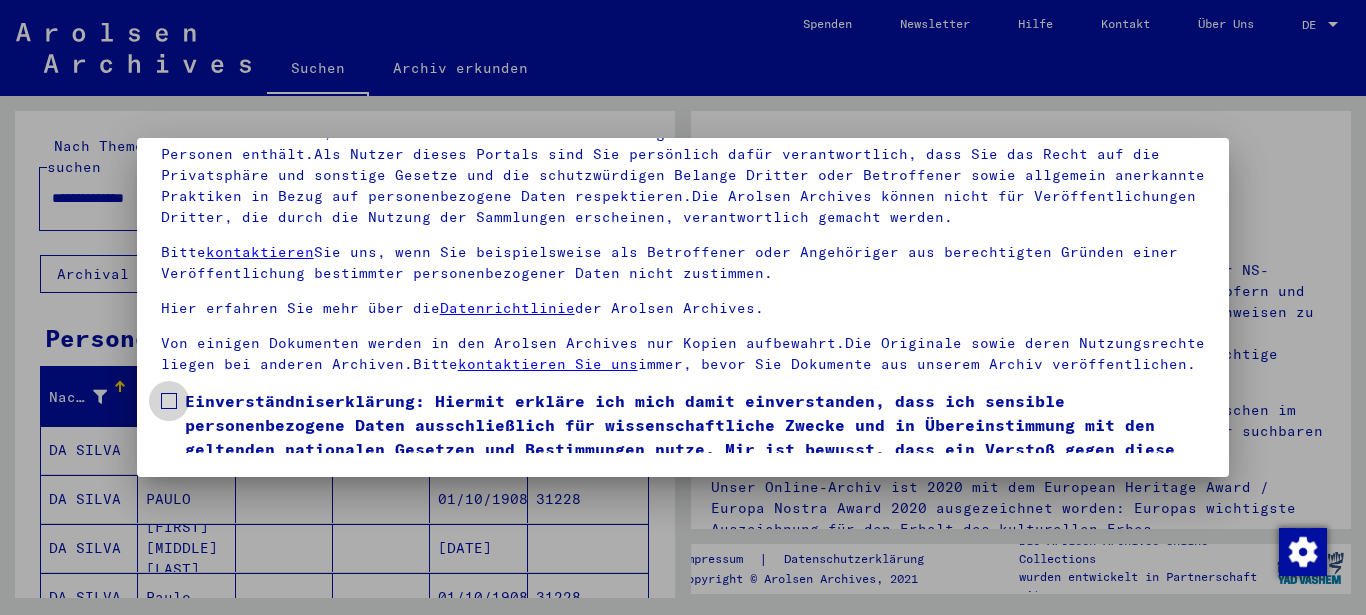 click at bounding box center (169, 401) 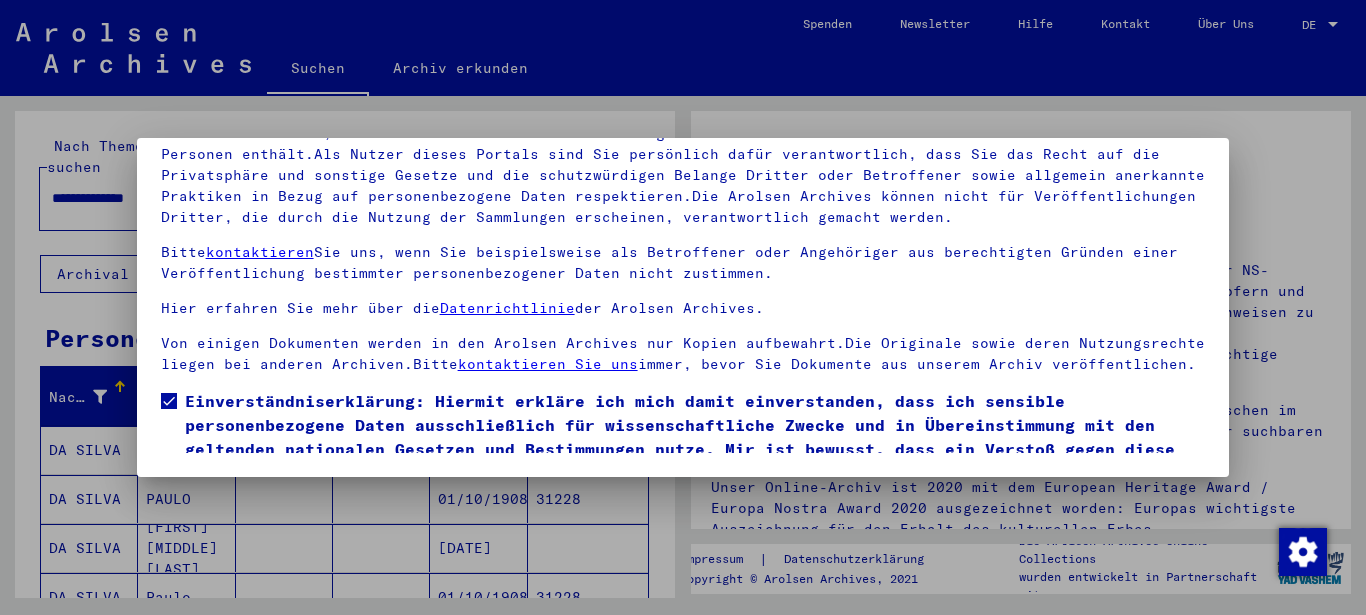 scroll, scrollTop: 101, scrollLeft: 0, axis: vertical 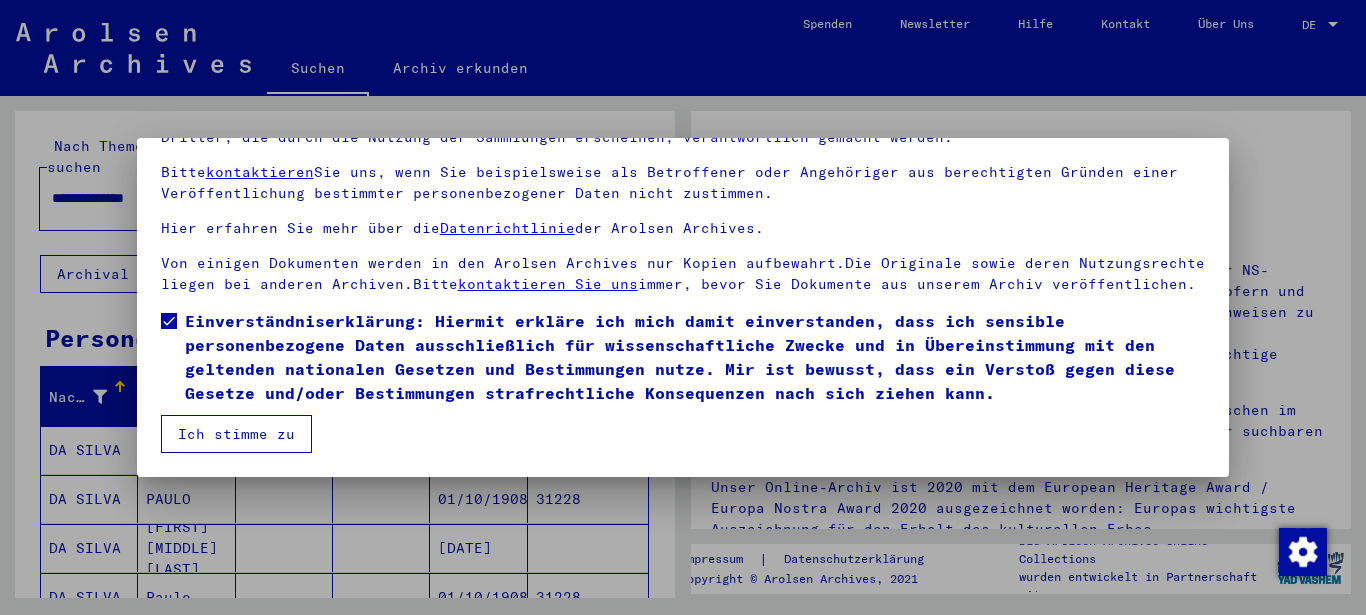click on "Ich stimme zu" at bounding box center (236, 434) 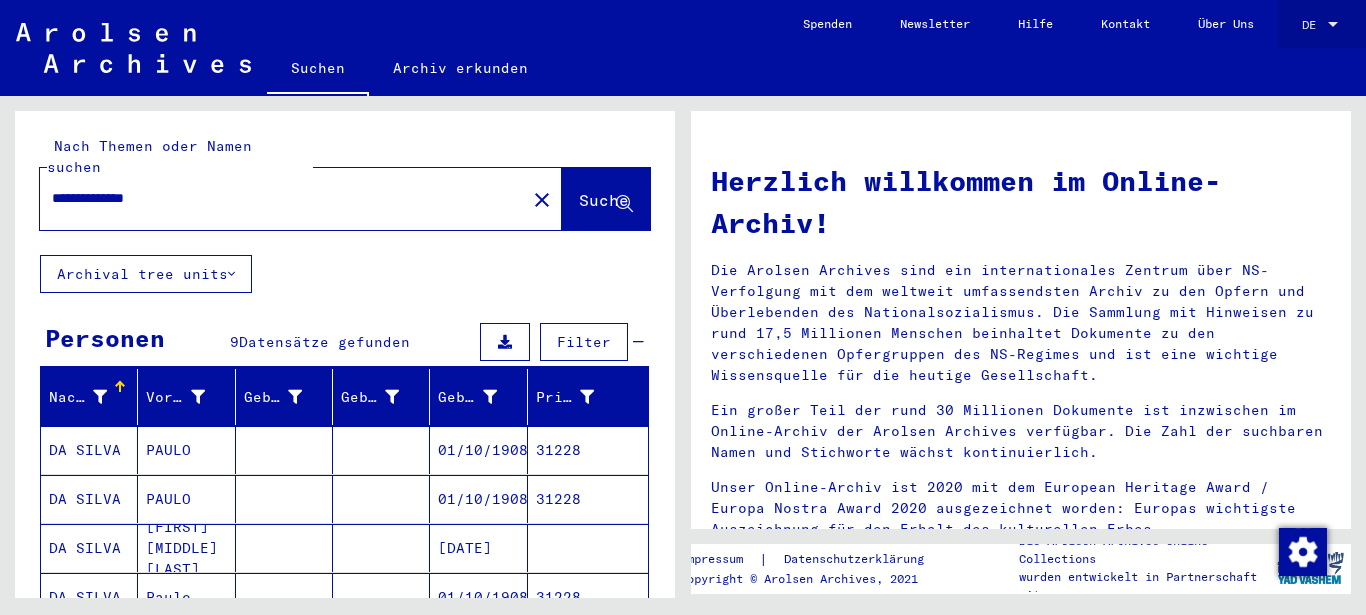click at bounding box center [1333, 25] 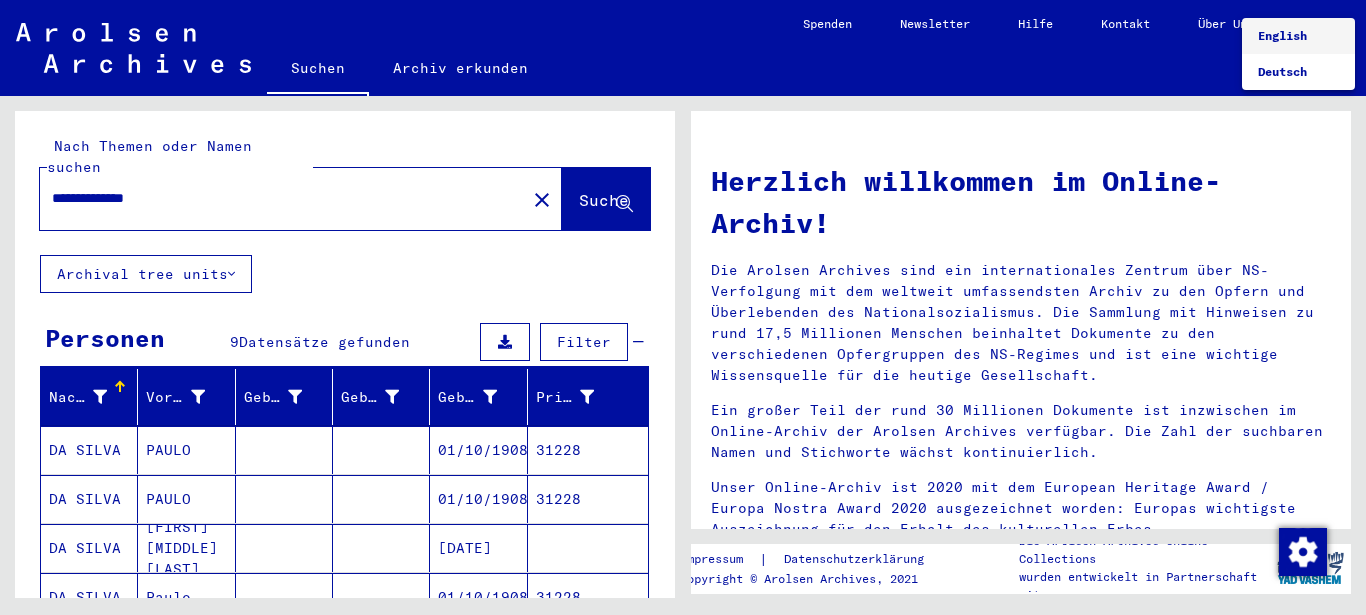 click on "English" at bounding box center [1282, 35] 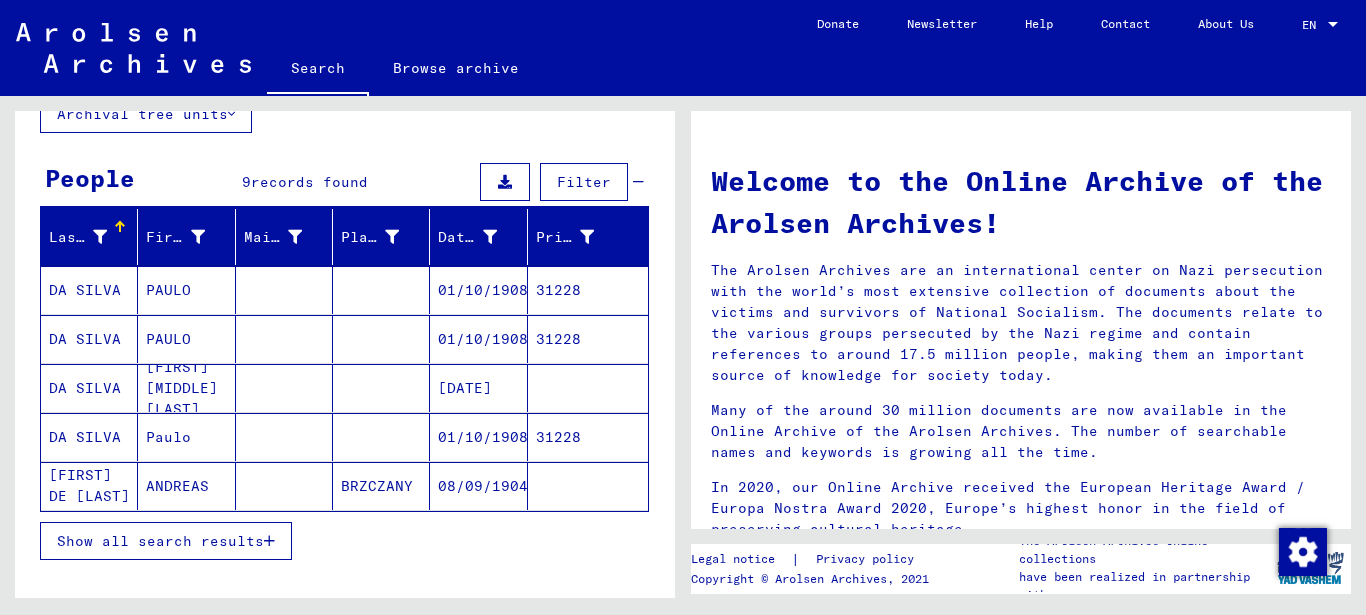 scroll, scrollTop: 147, scrollLeft: 0, axis: vertical 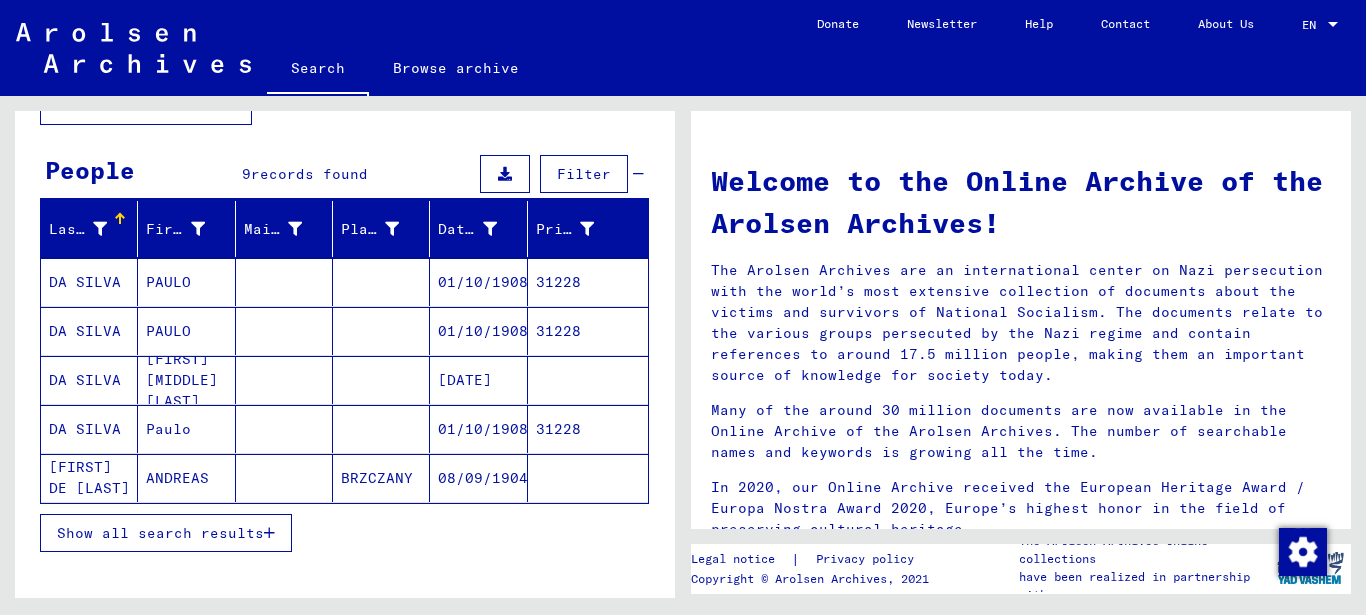 click on "PAULO" at bounding box center [186, 331] 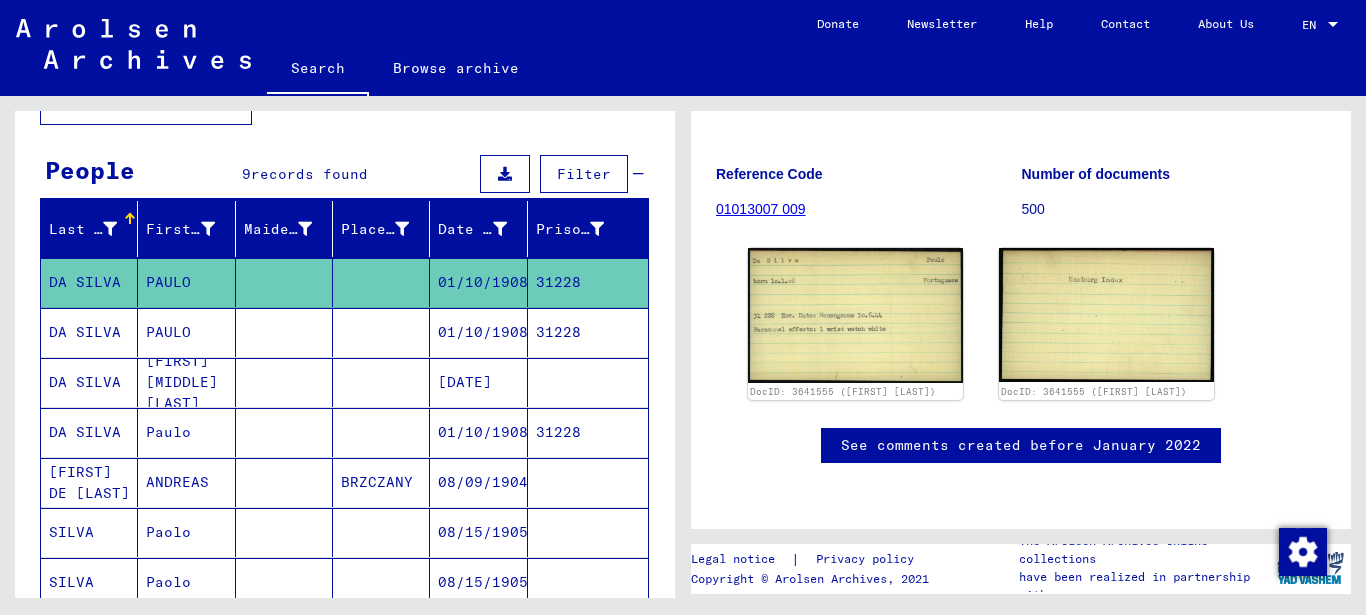 scroll, scrollTop: 207, scrollLeft: 0, axis: vertical 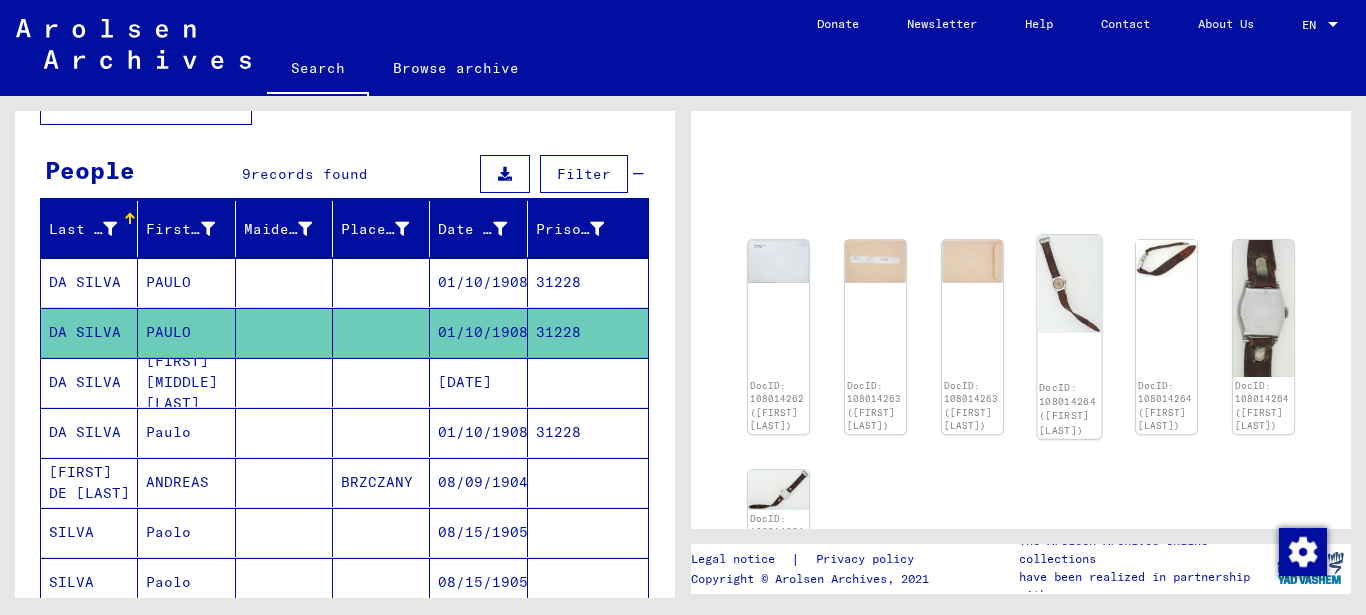 click 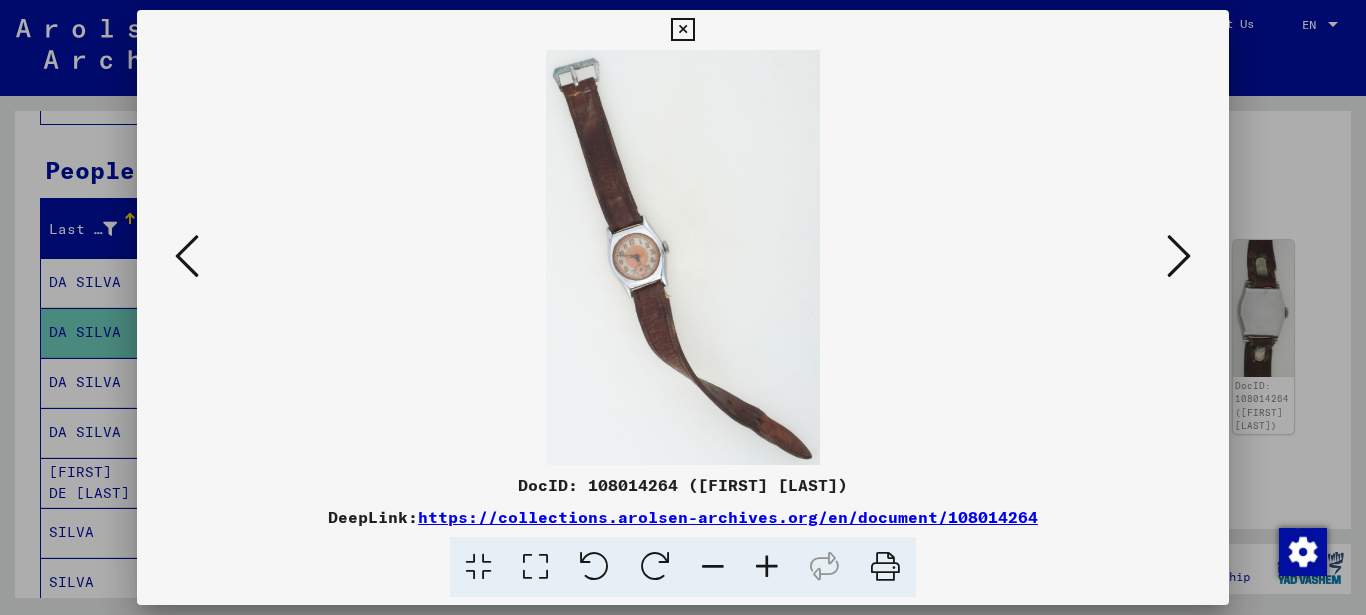 click at bounding box center [682, 30] 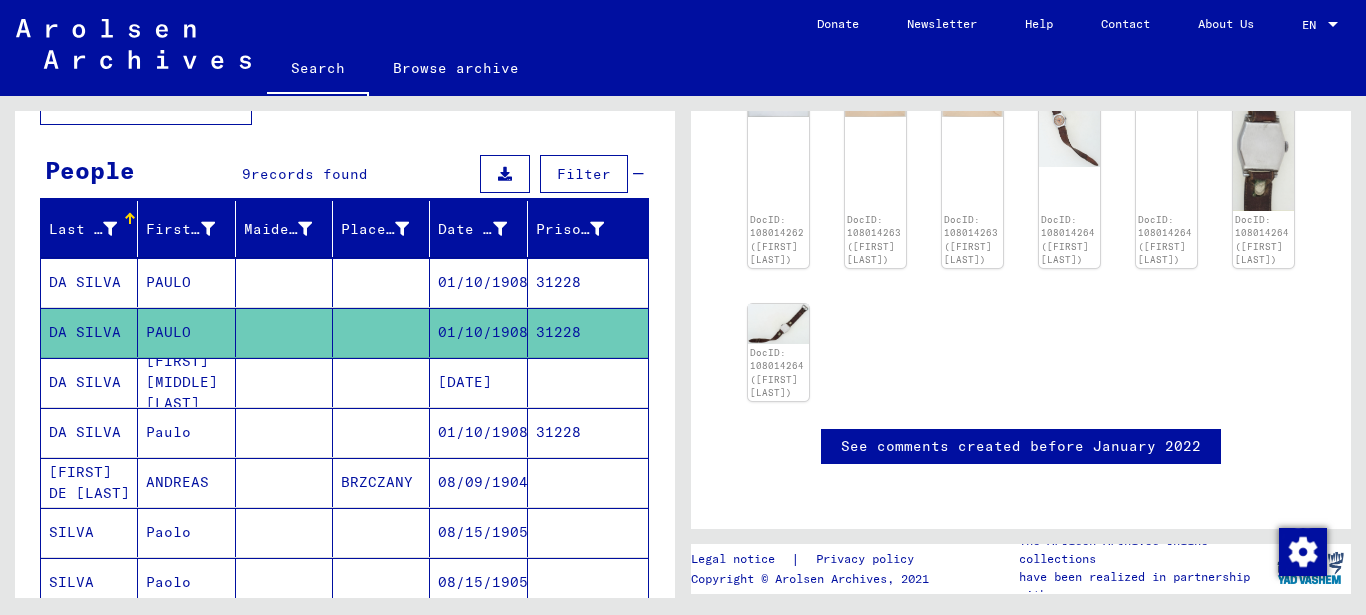 scroll, scrollTop: 351, scrollLeft: 0, axis: vertical 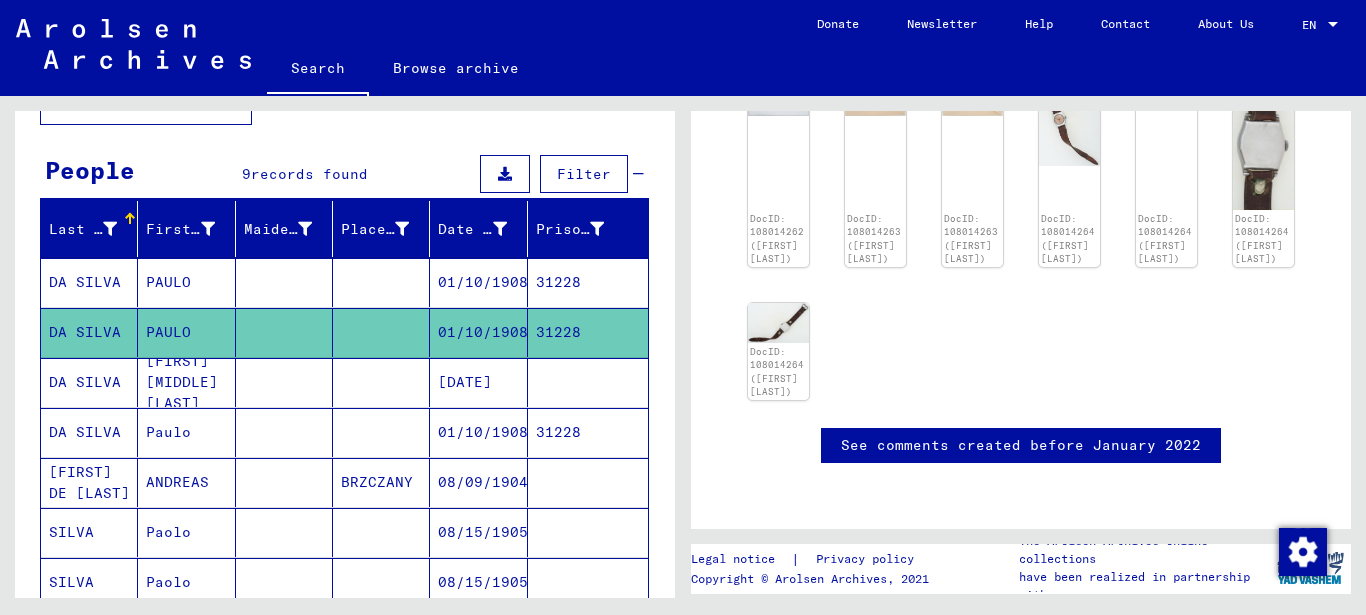 click on "Paulo" at bounding box center [186, 482] 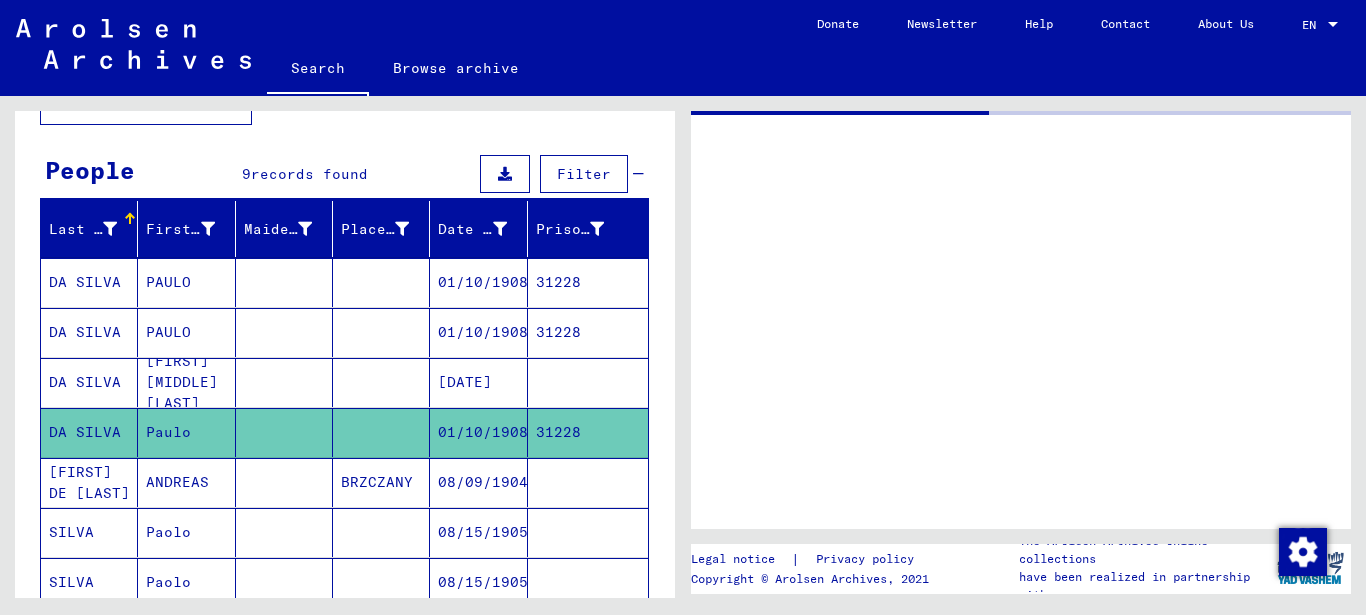 scroll, scrollTop: 0, scrollLeft: 0, axis: both 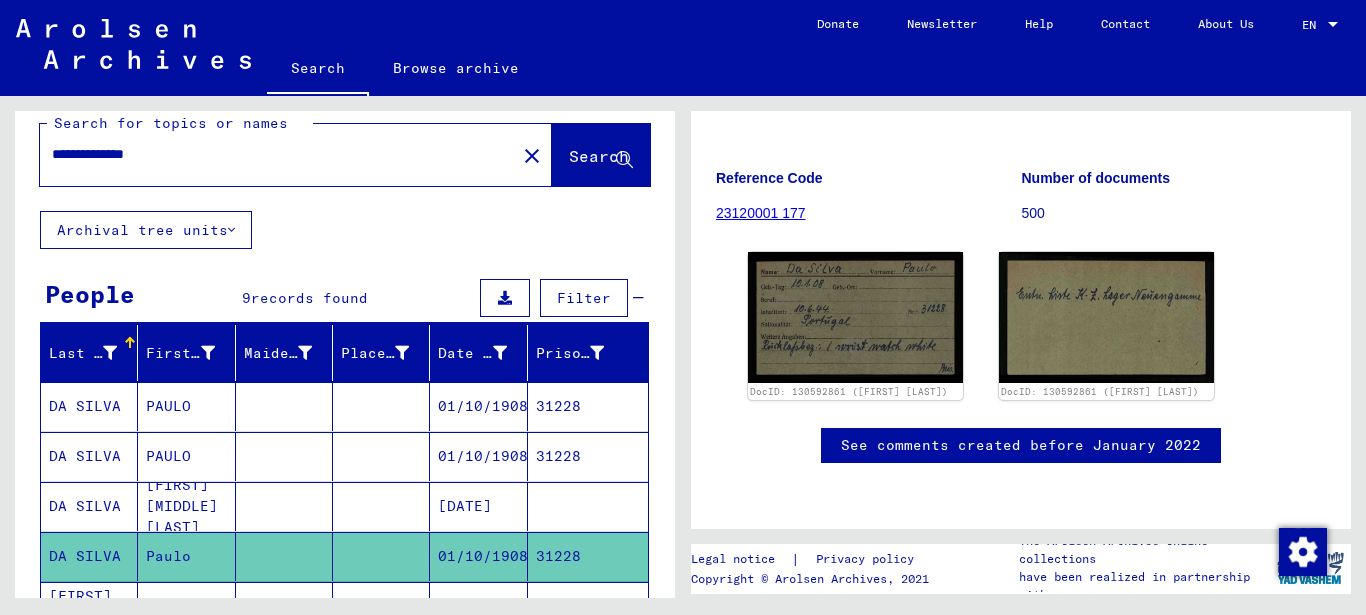 click on "PAULO" at bounding box center [186, 456] 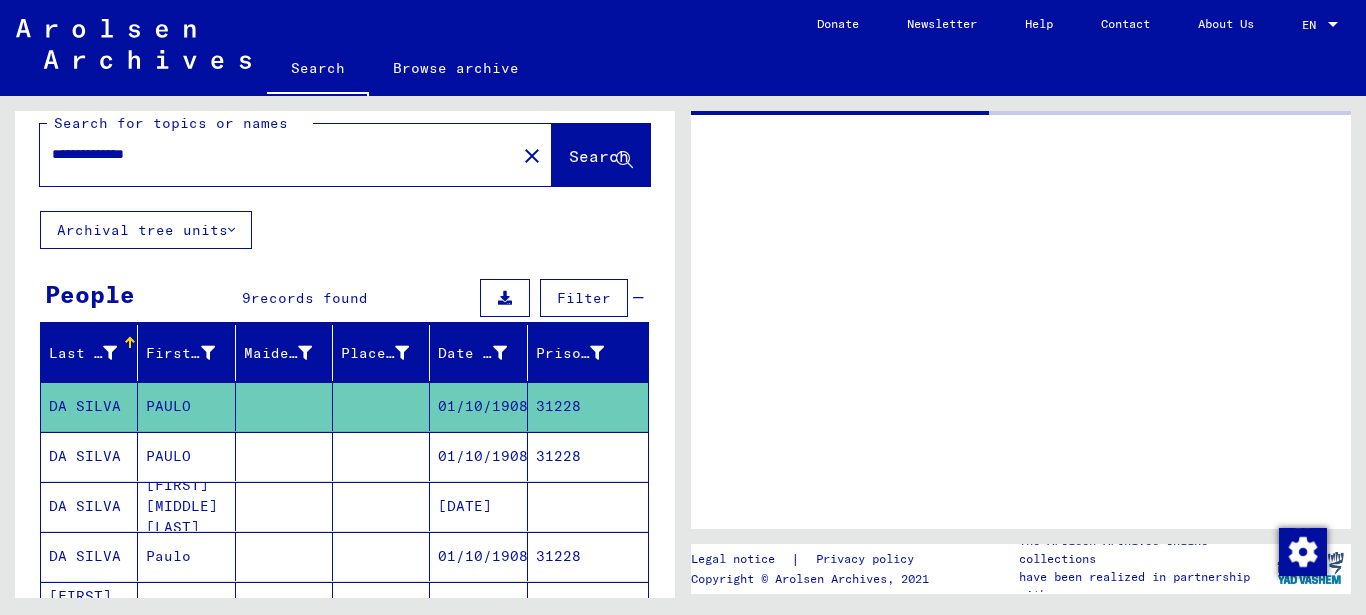 scroll, scrollTop: 0, scrollLeft: 0, axis: both 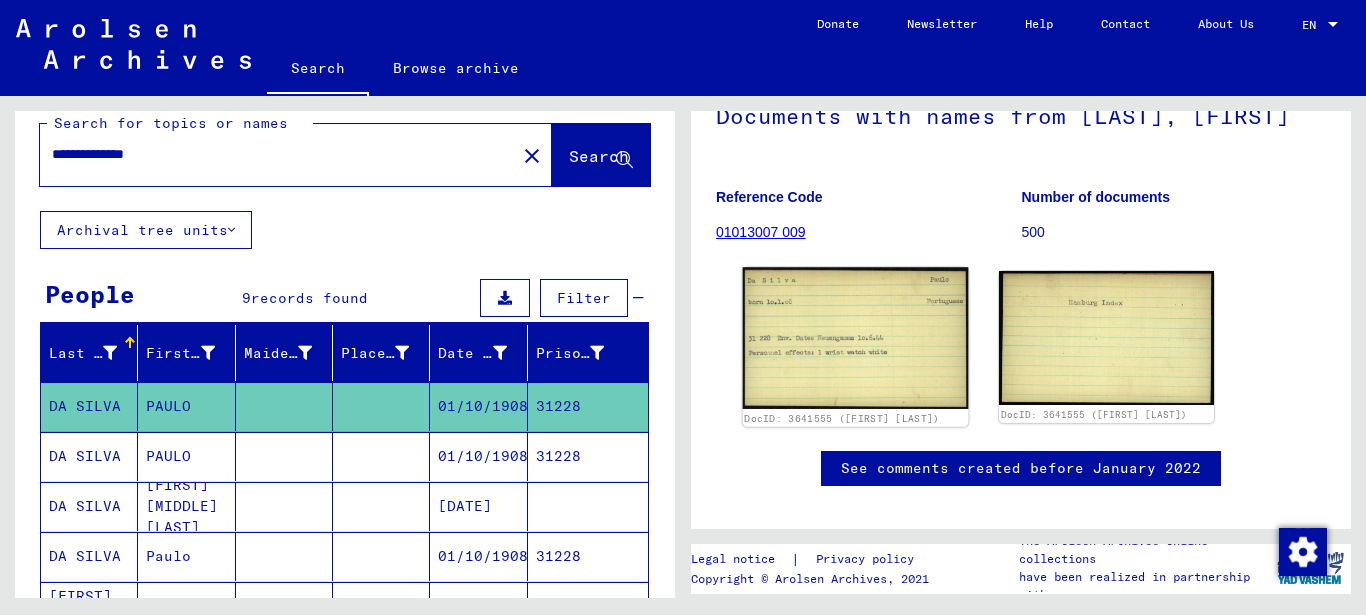 click 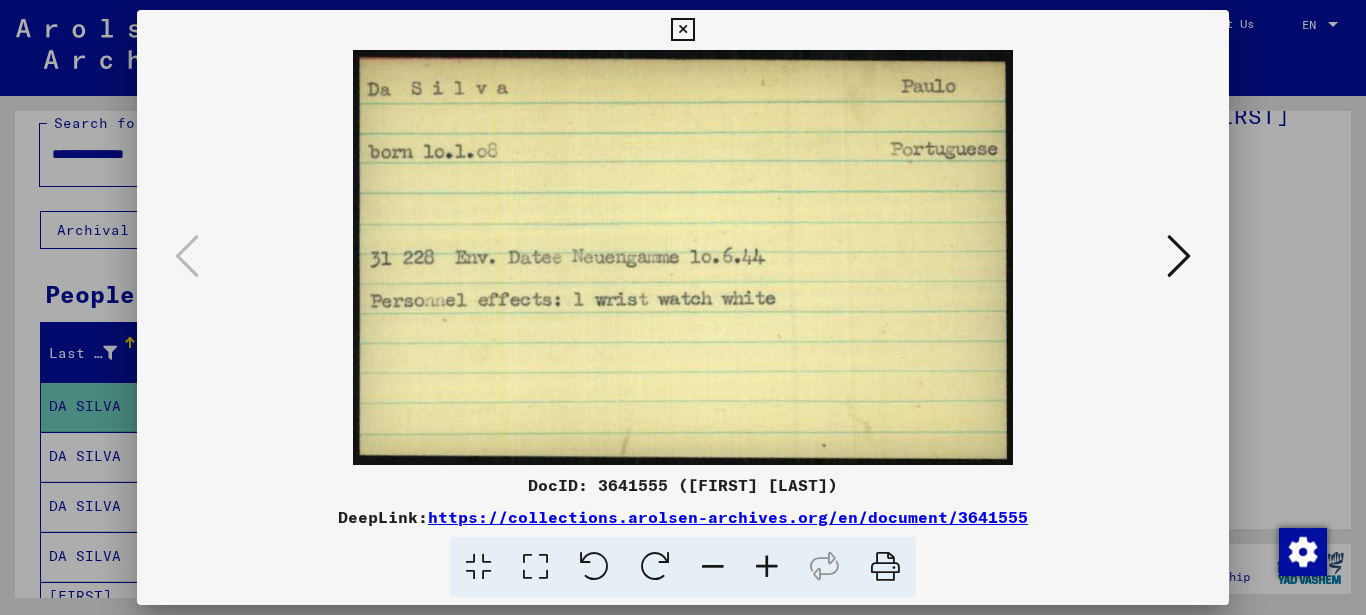 click at bounding box center [1179, 256] 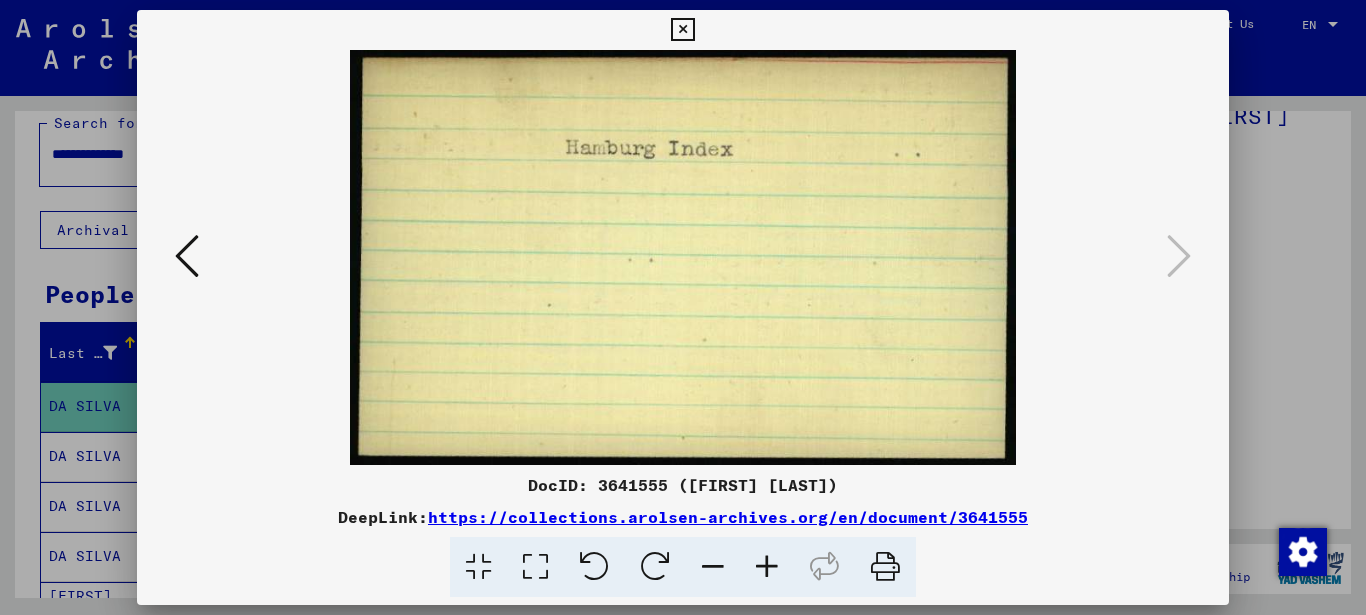 click at bounding box center (682, 30) 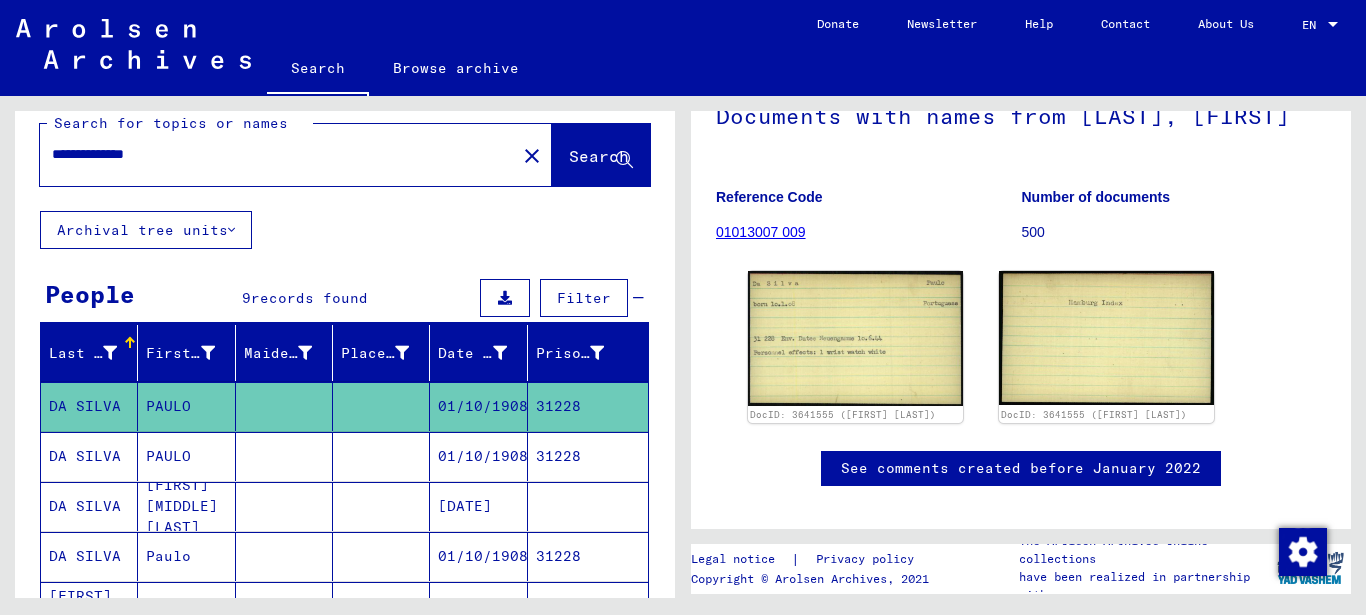 click on "PAULO" at bounding box center [186, 506] 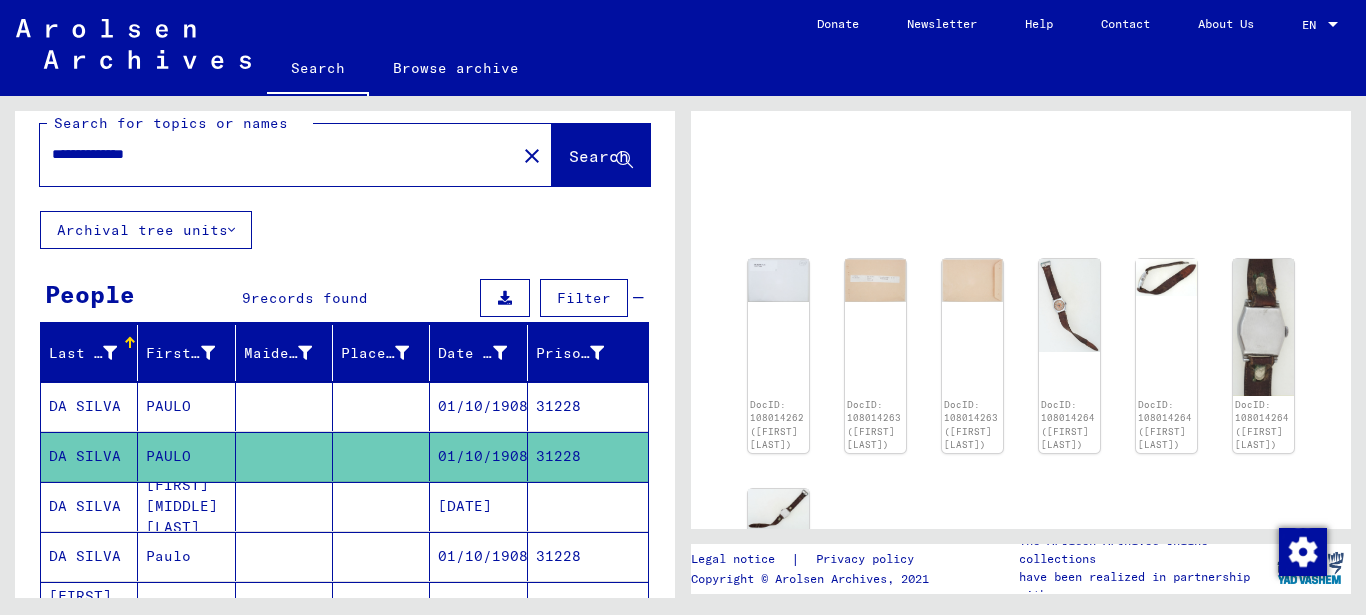 scroll, scrollTop: 86, scrollLeft: 0, axis: vertical 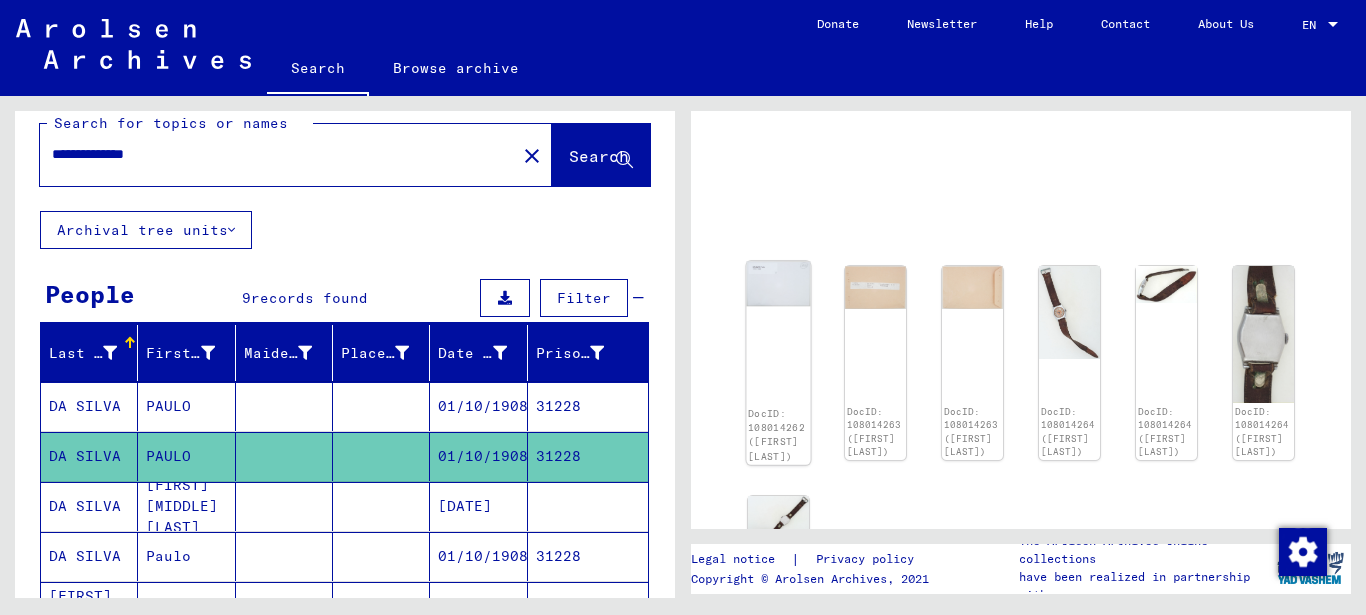 click 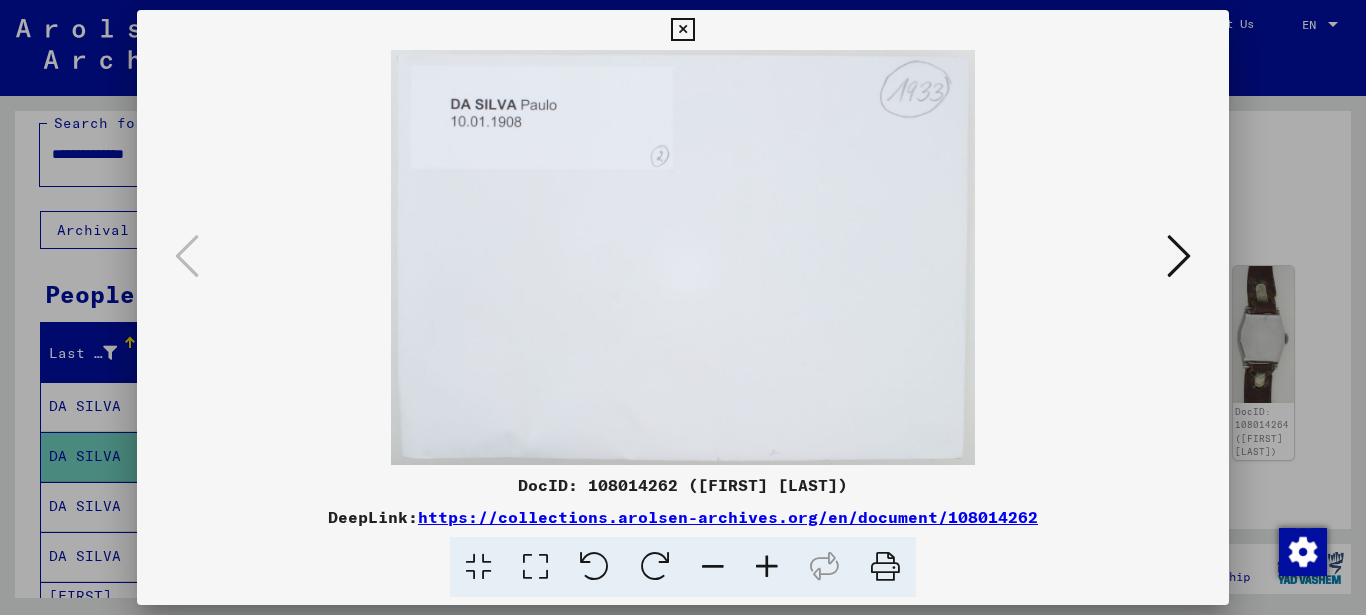 click at bounding box center [1179, 256] 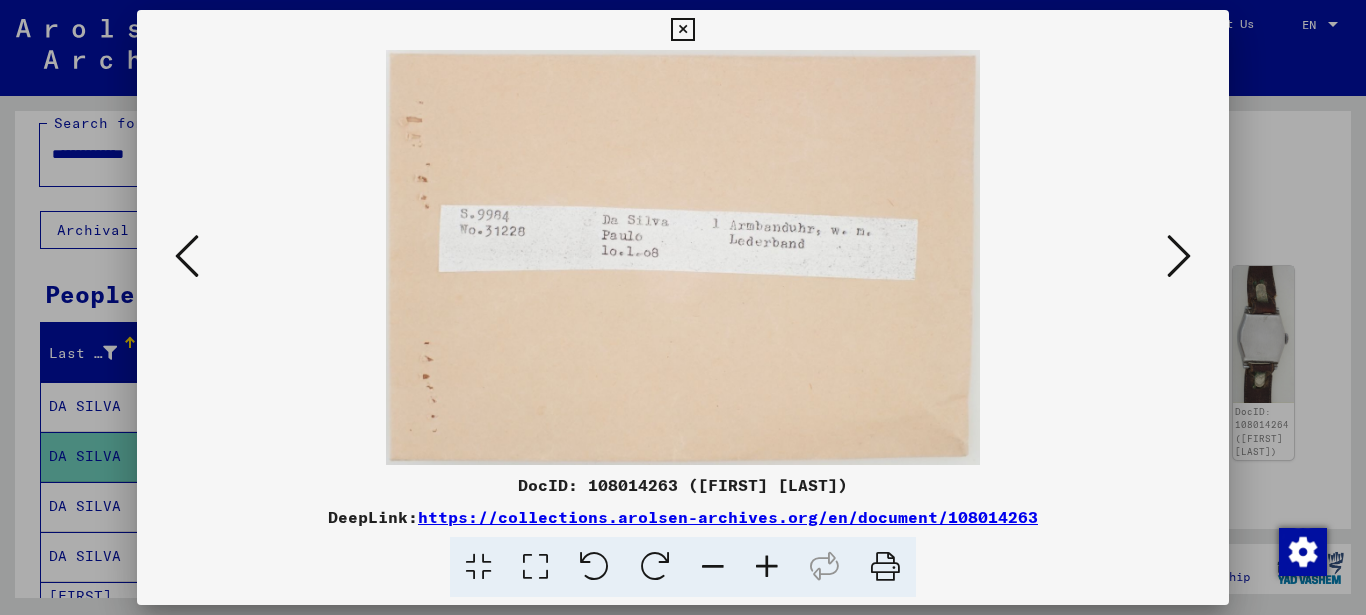 click at bounding box center (1179, 256) 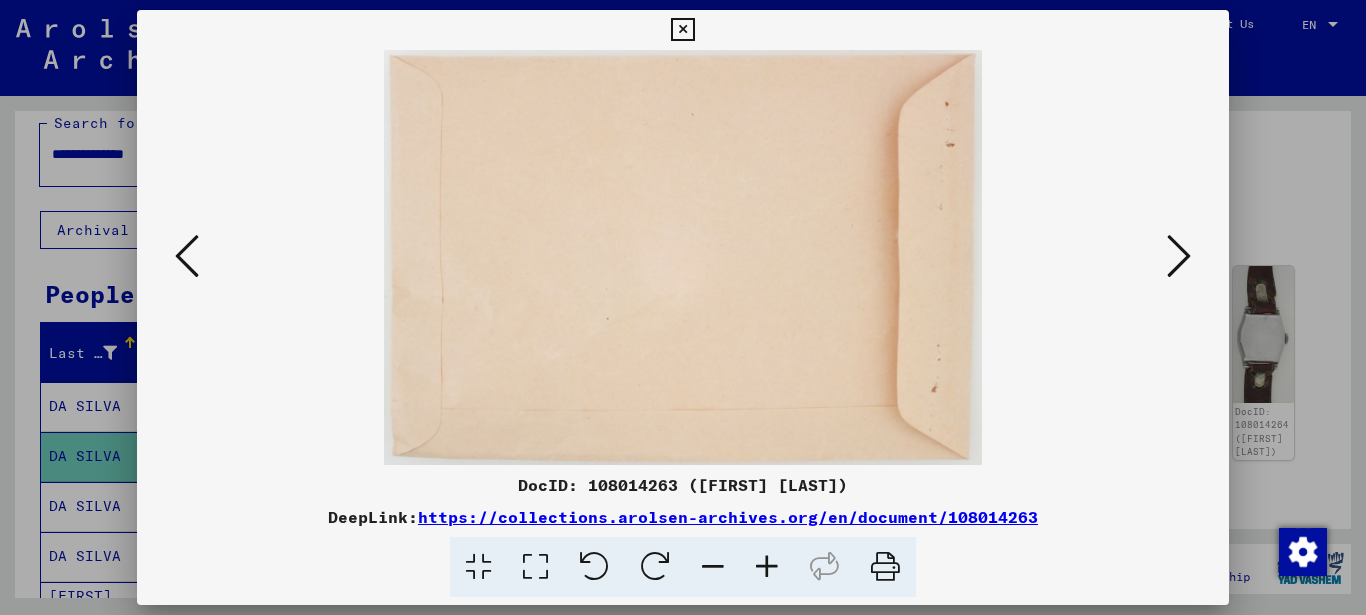click at bounding box center (1179, 256) 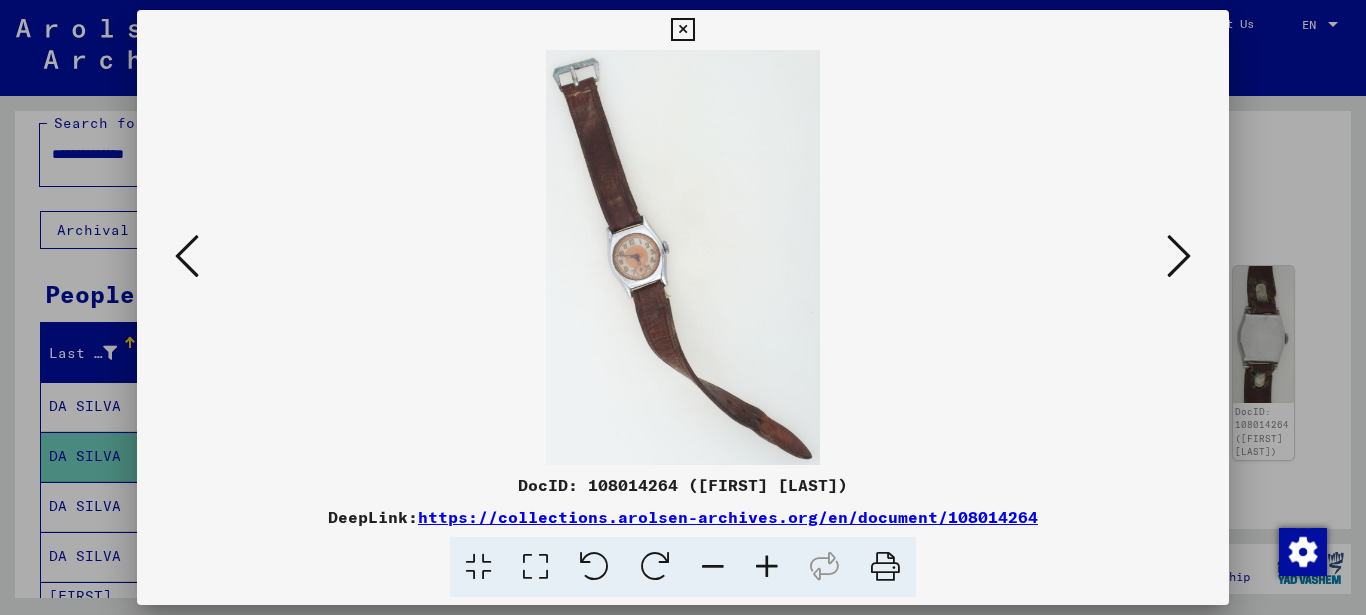 click at bounding box center (1179, 256) 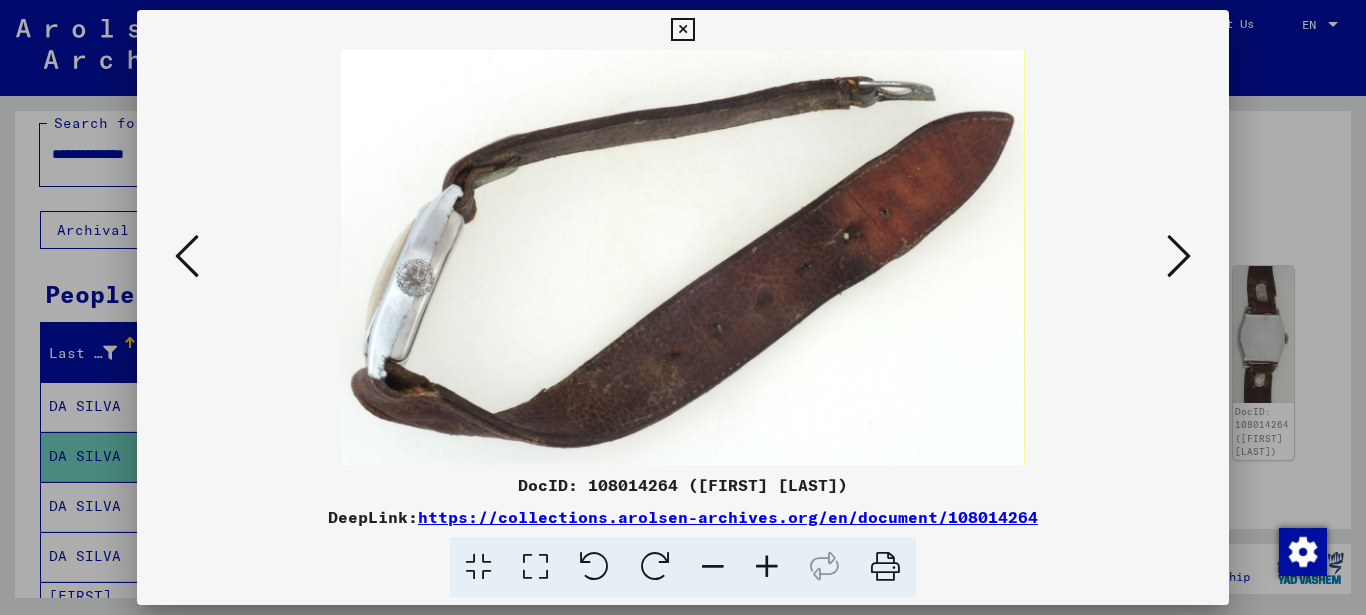 click at bounding box center (1179, 256) 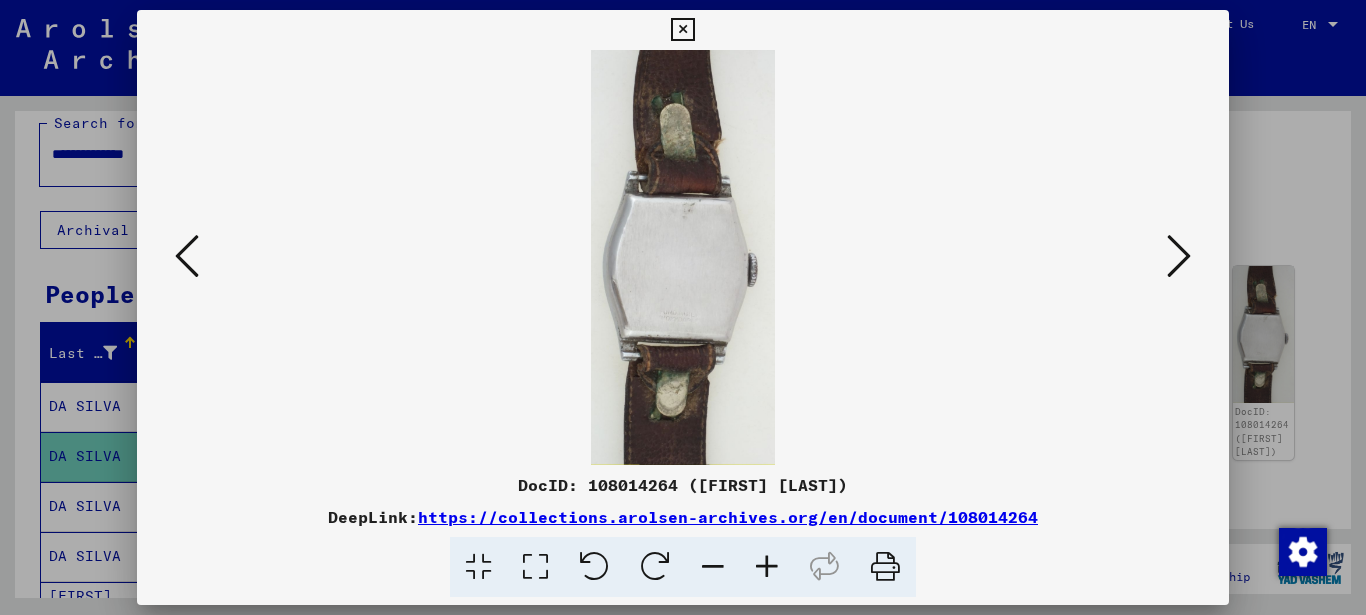 click at bounding box center [1179, 256] 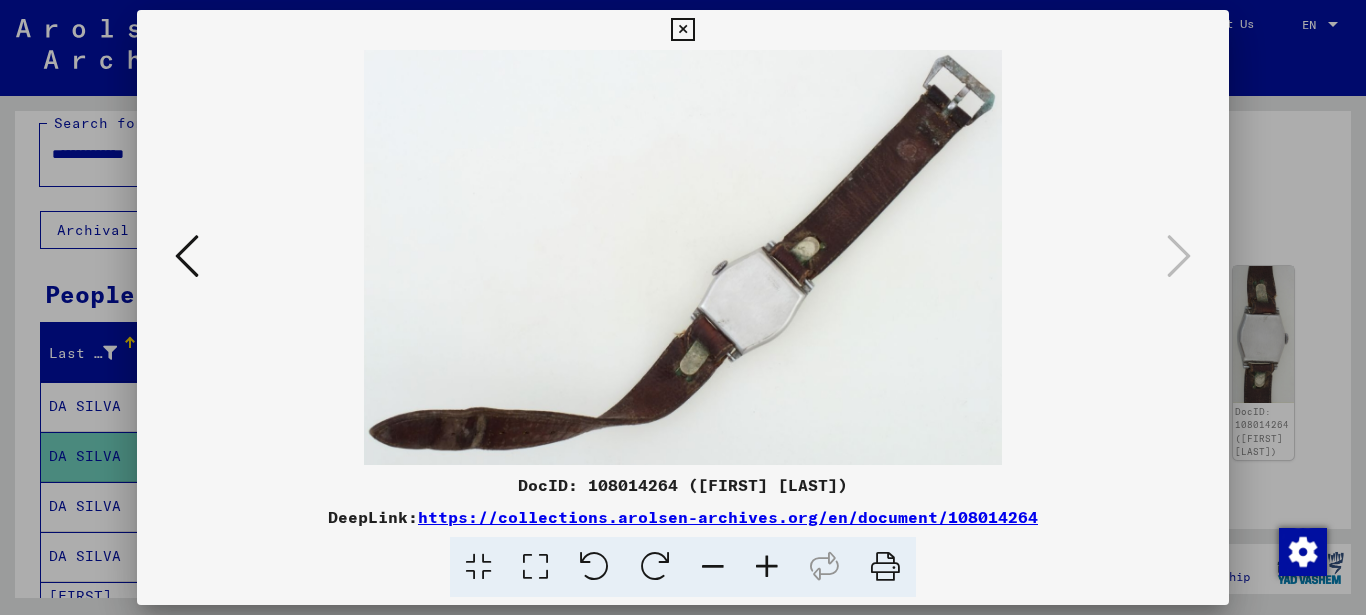 click at bounding box center [187, 256] 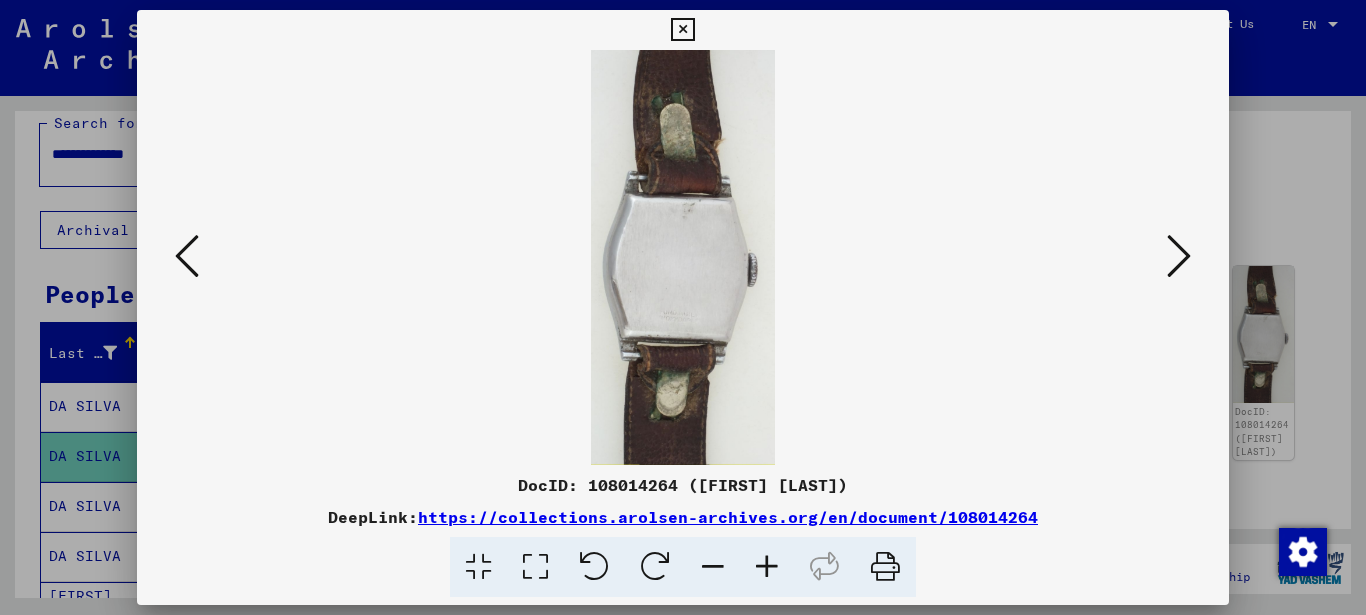 click at bounding box center (187, 256) 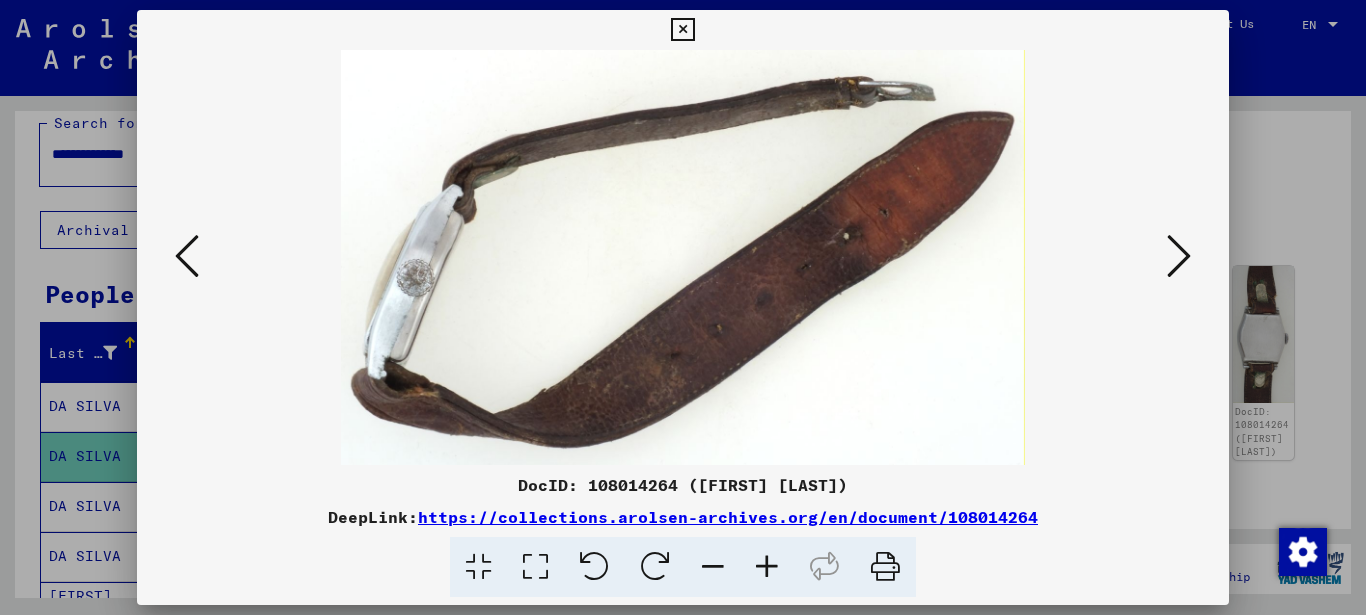 click at bounding box center [187, 256] 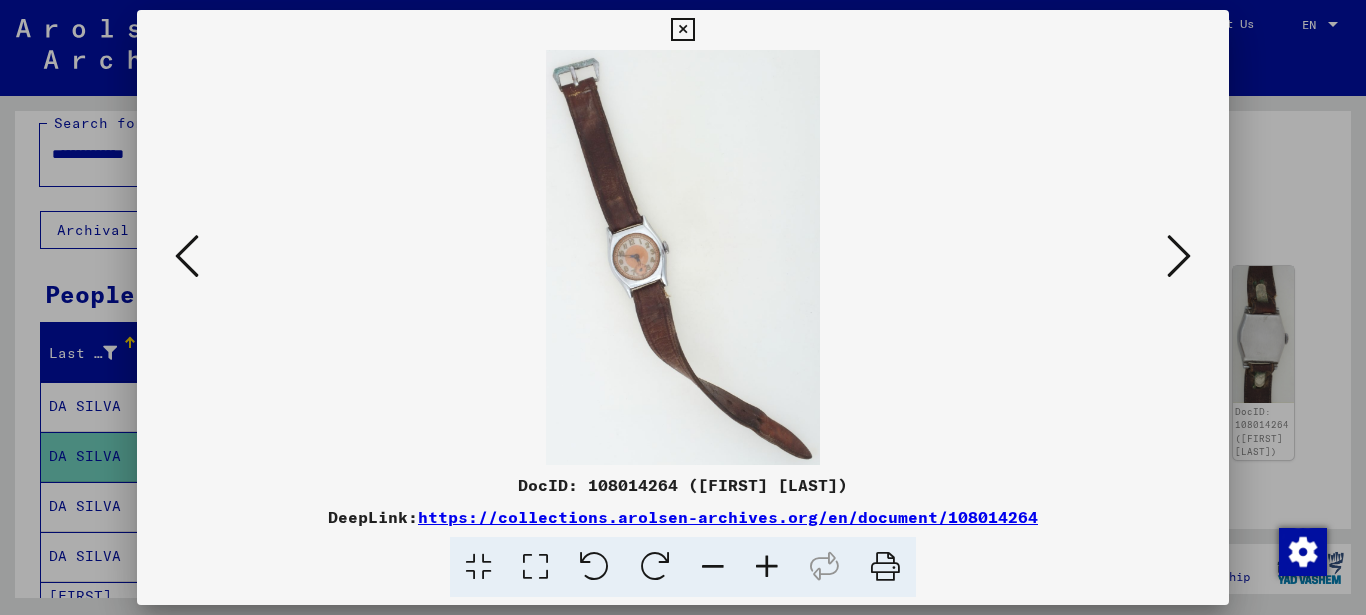drag, startPoint x: 1179, startPoint y: 251, endPoint x: 1151, endPoint y: 248, distance: 28.160255 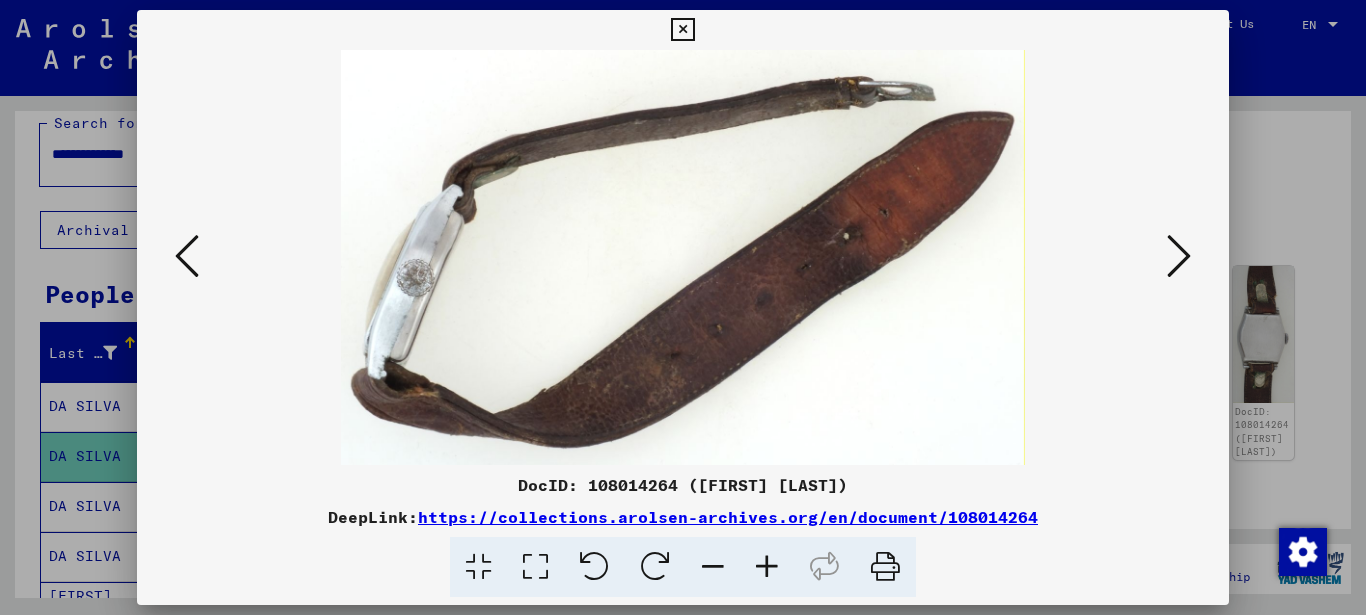 click at bounding box center (683, 257) 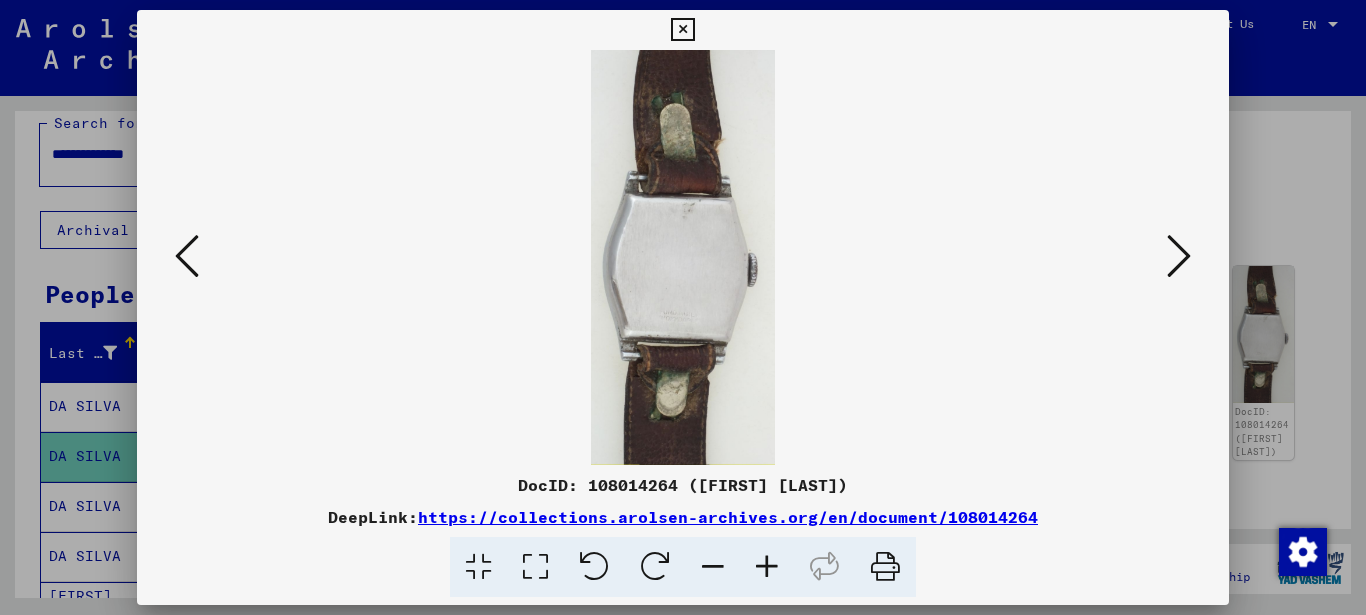 click at bounding box center [1179, 256] 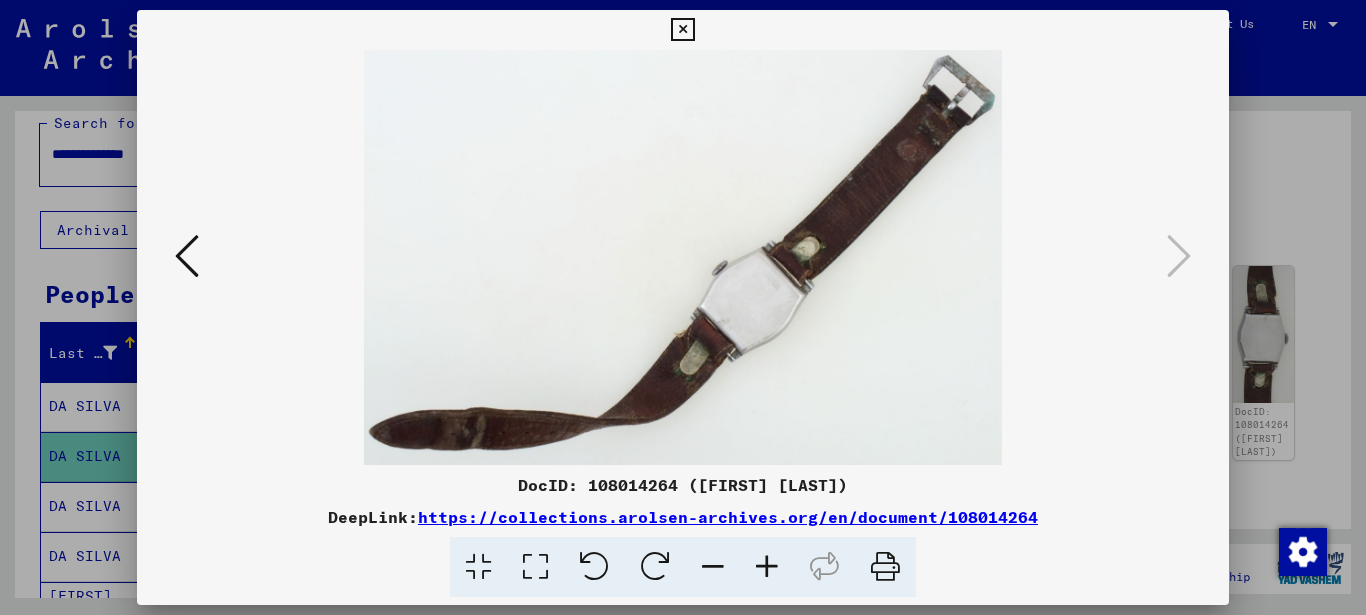 click at bounding box center [187, 256] 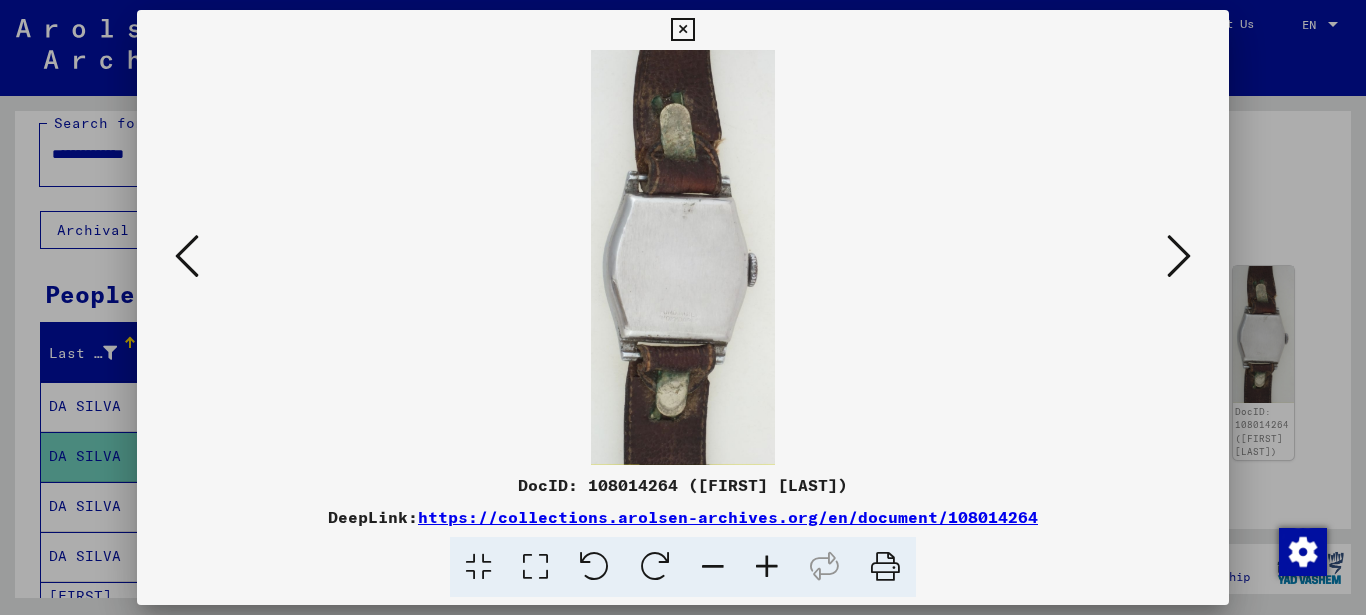 click at bounding box center [187, 256] 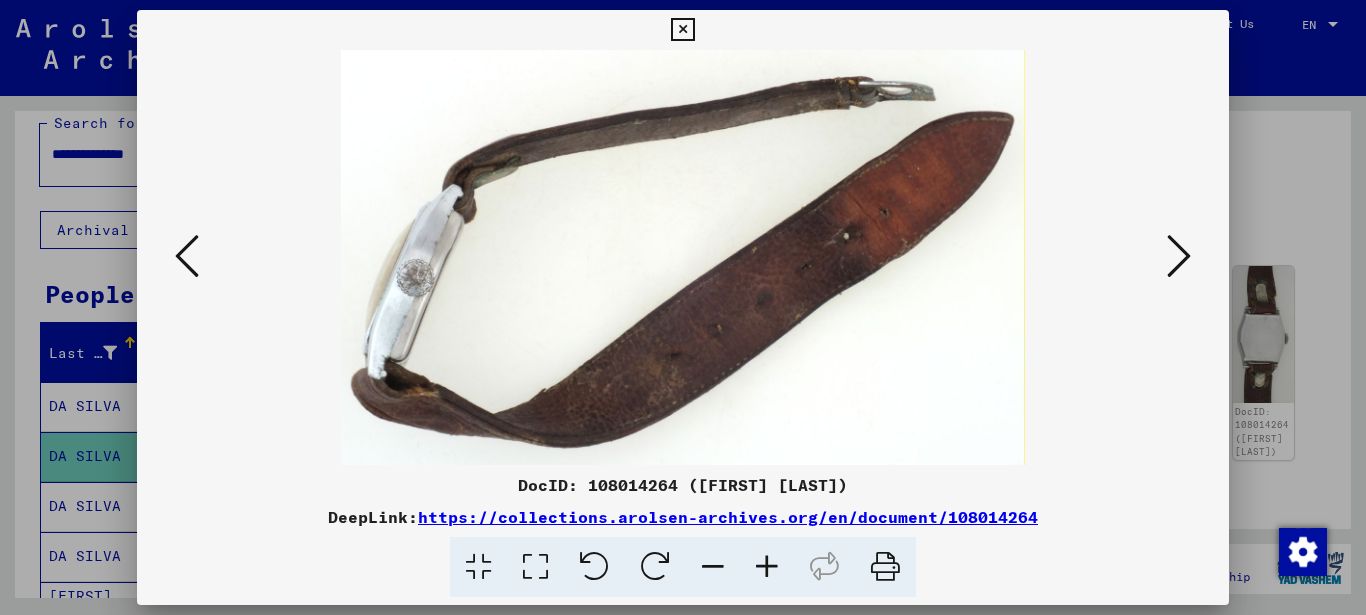 click at bounding box center (187, 256) 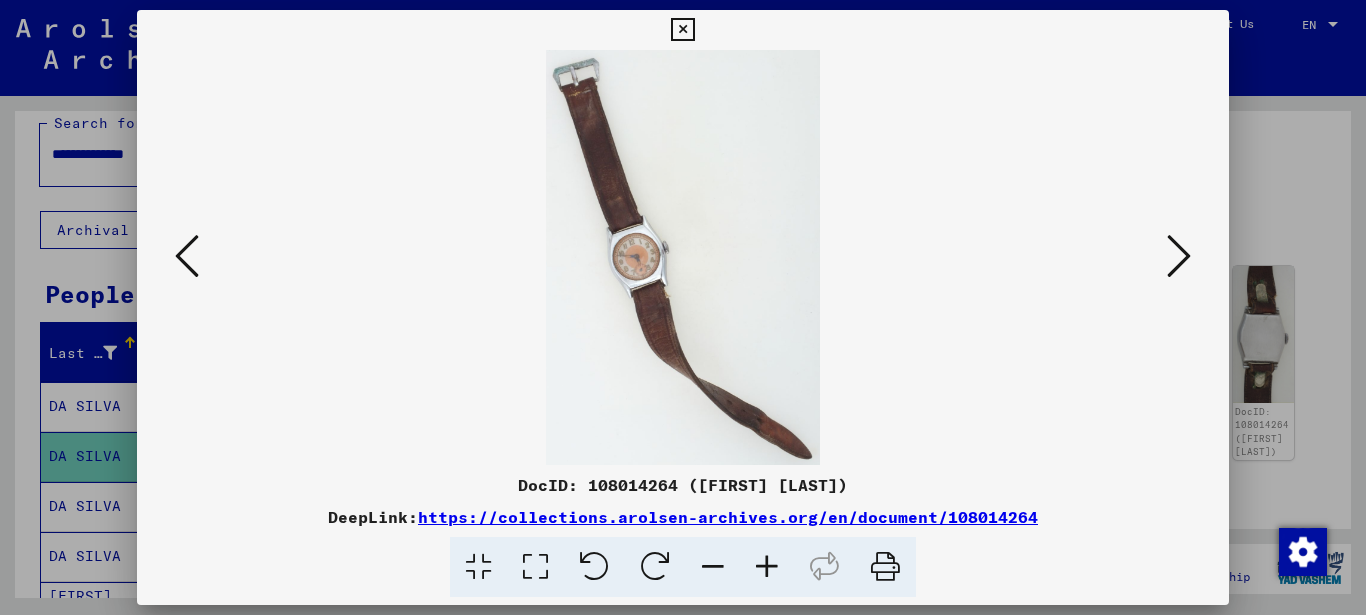 click at bounding box center [187, 256] 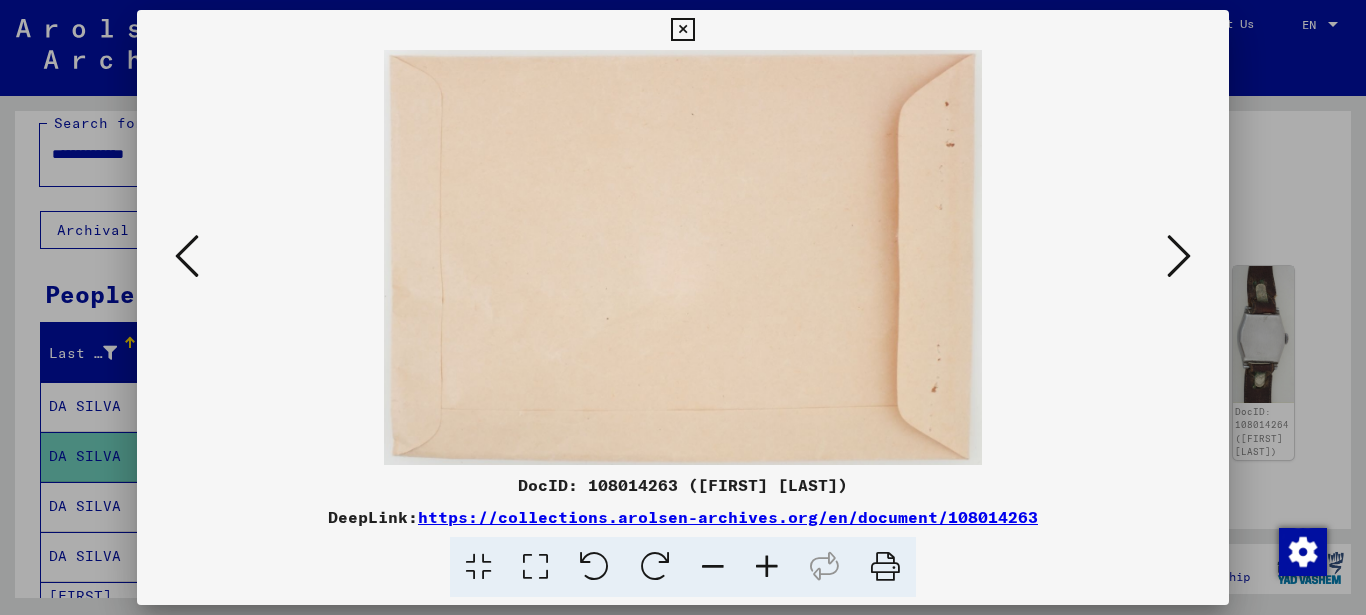 click at bounding box center (187, 256) 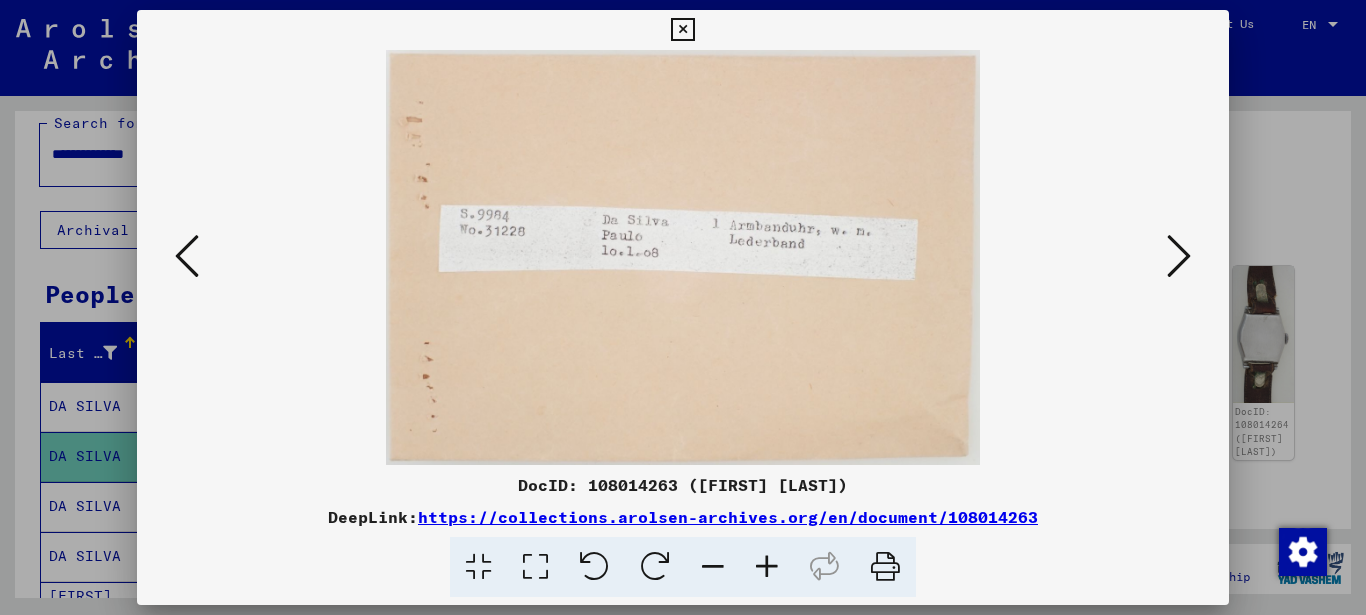 click at bounding box center [682, 30] 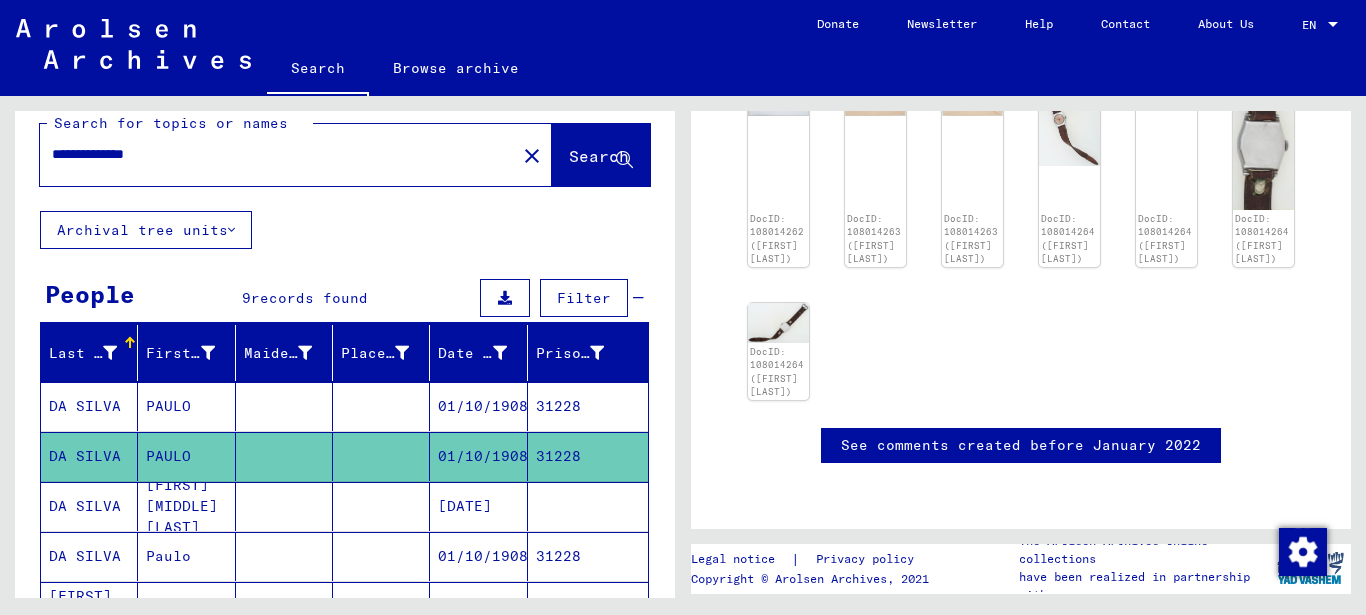 scroll, scrollTop: 572, scrollLeft: 0, axis: vertical 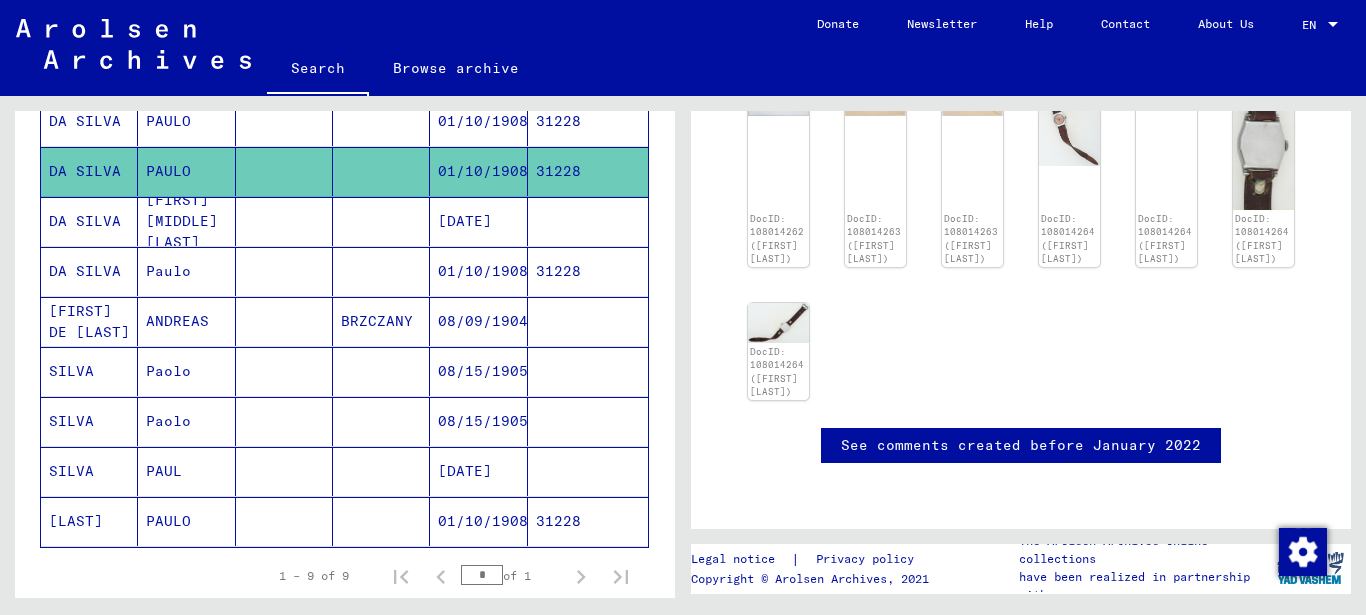 click on "DA SILVA" at bounding box center [89, 321] 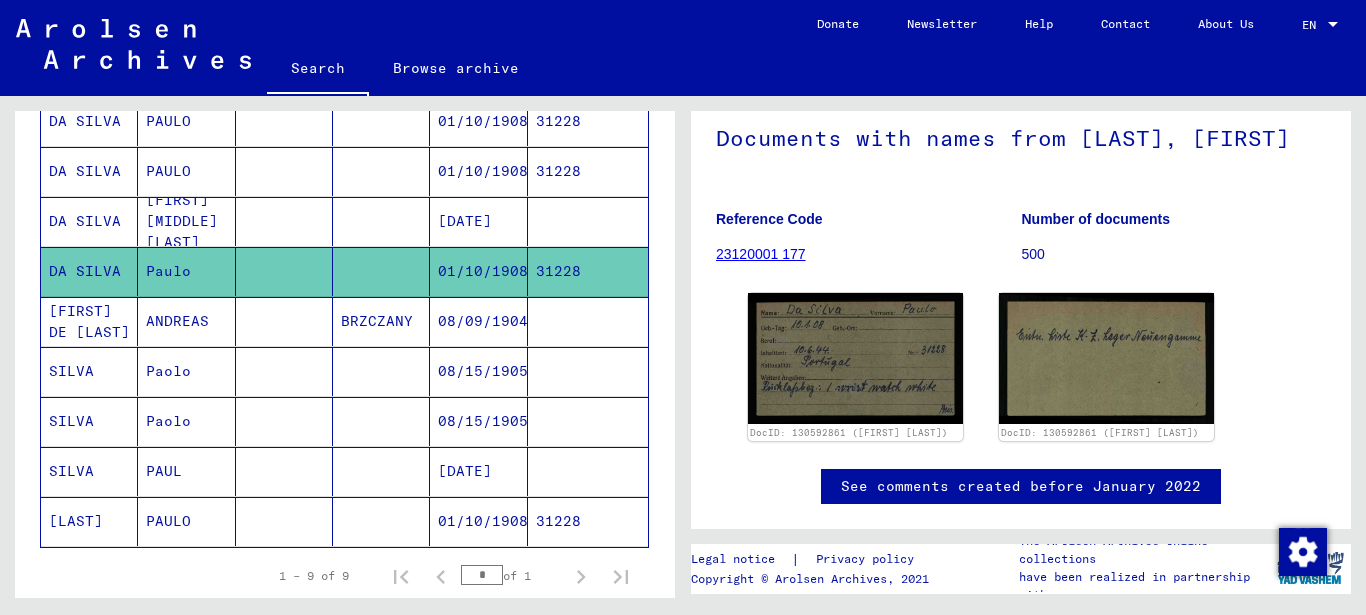 scroll, scrollTop: 0, scrollLeft: 0, axis: both 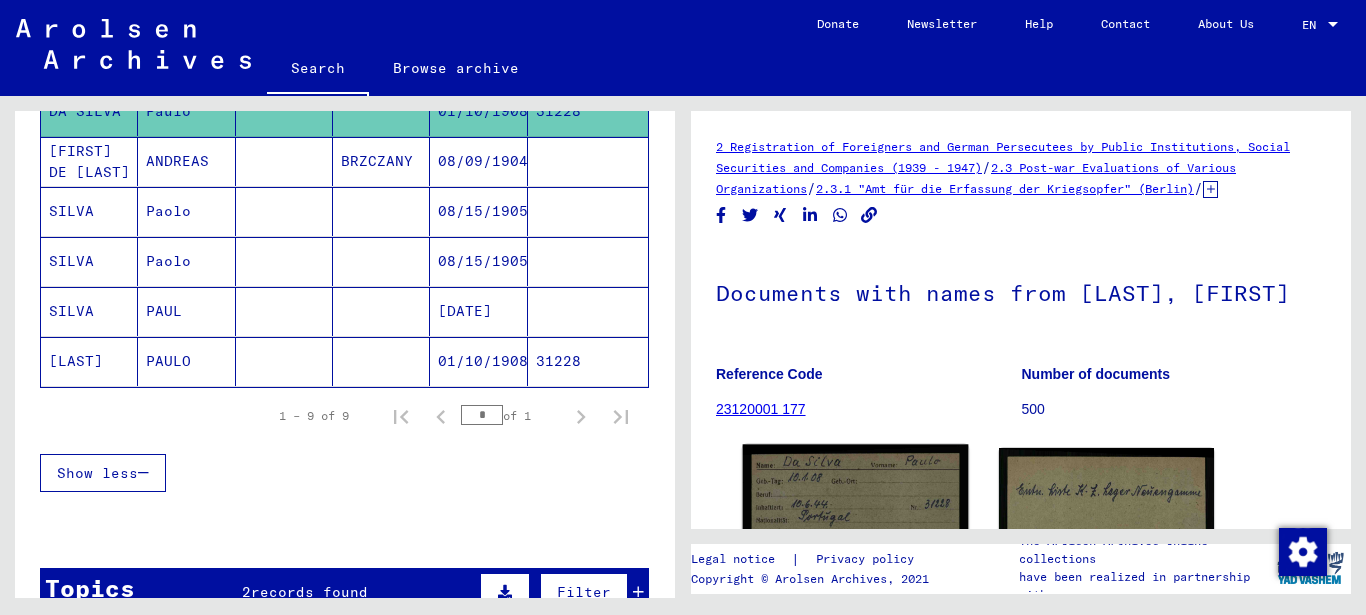 click 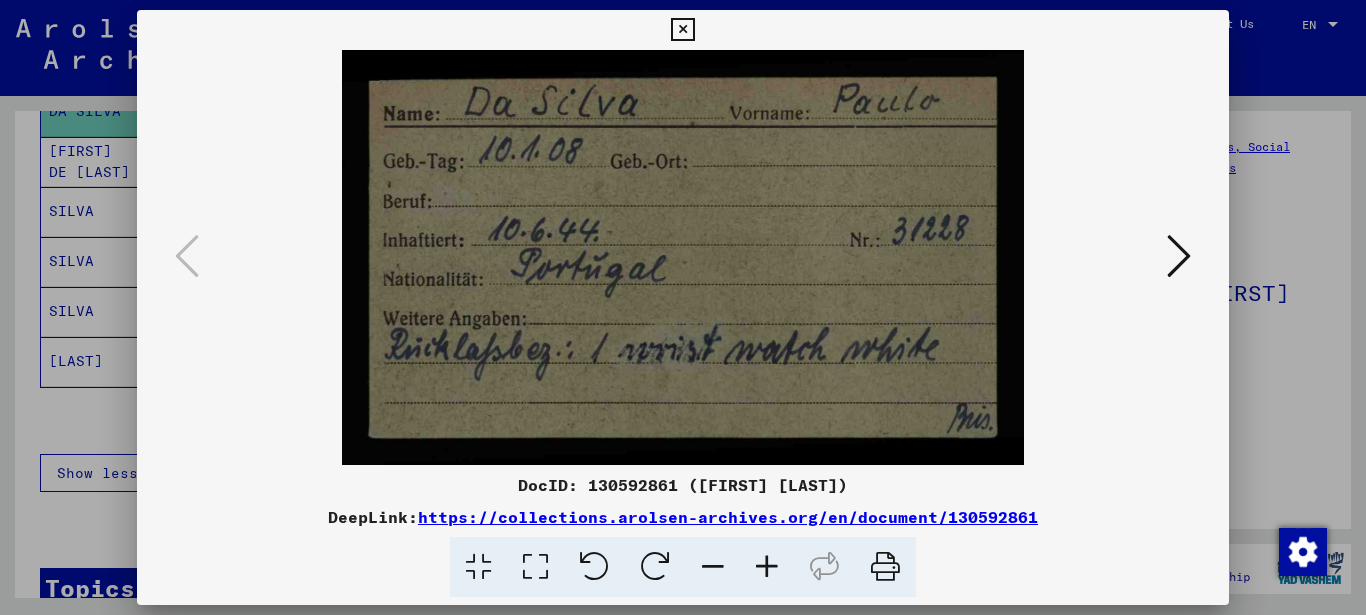 click at bounding box center [1179, 256] 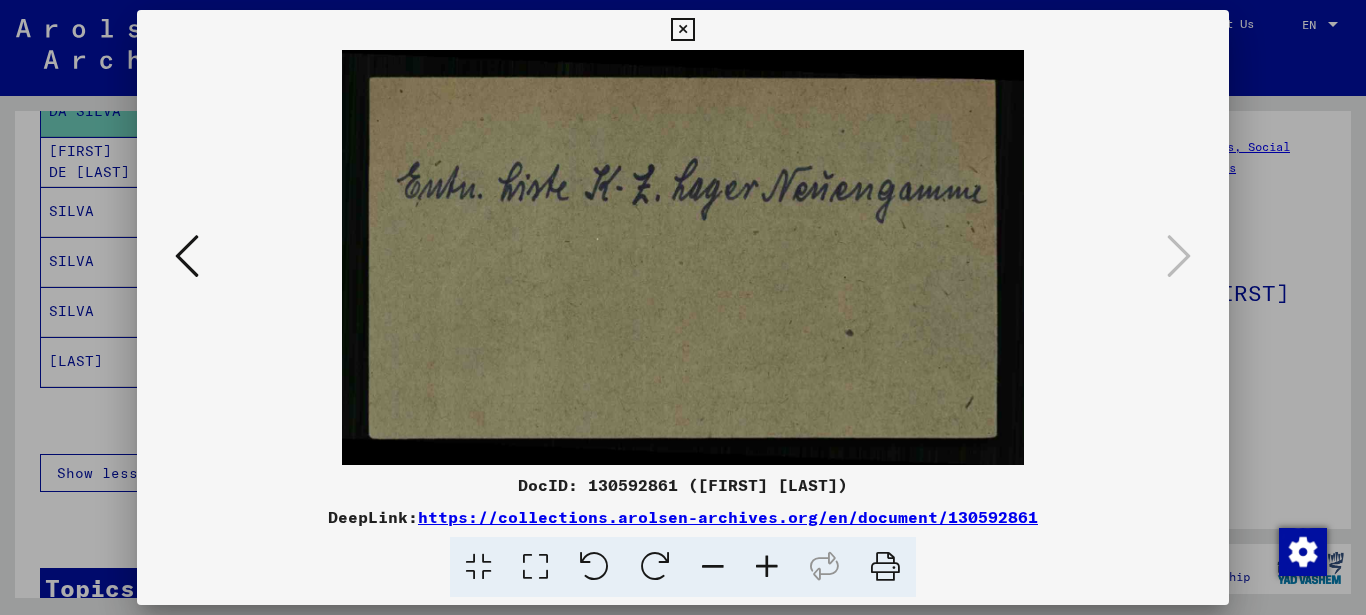 click at bounding box center [682, 30] 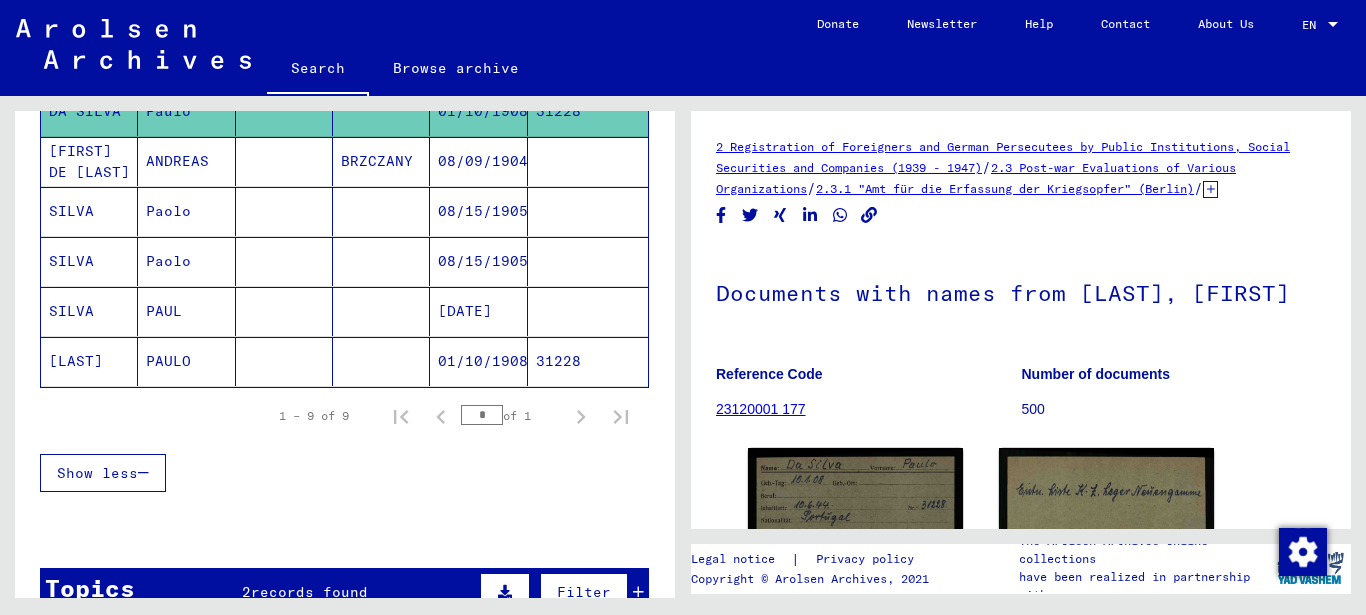 click on "PAULO" 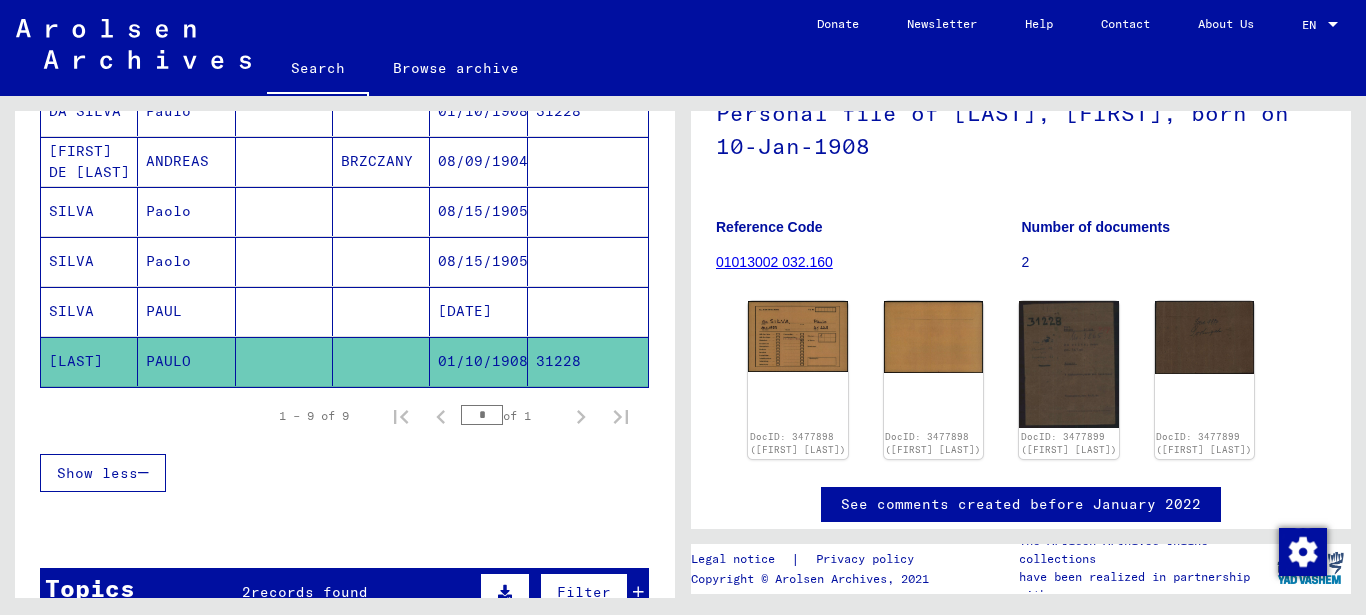 scroll, scrollTop: 245, scrollLeft: 0, axis: vertical 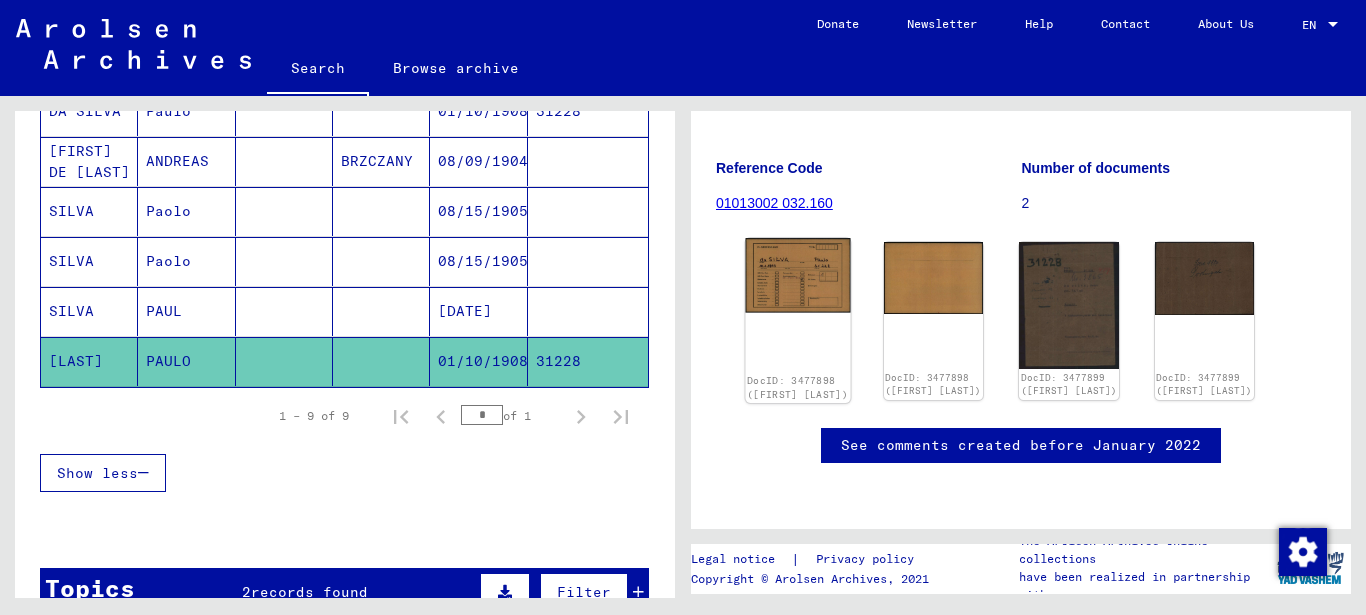 click 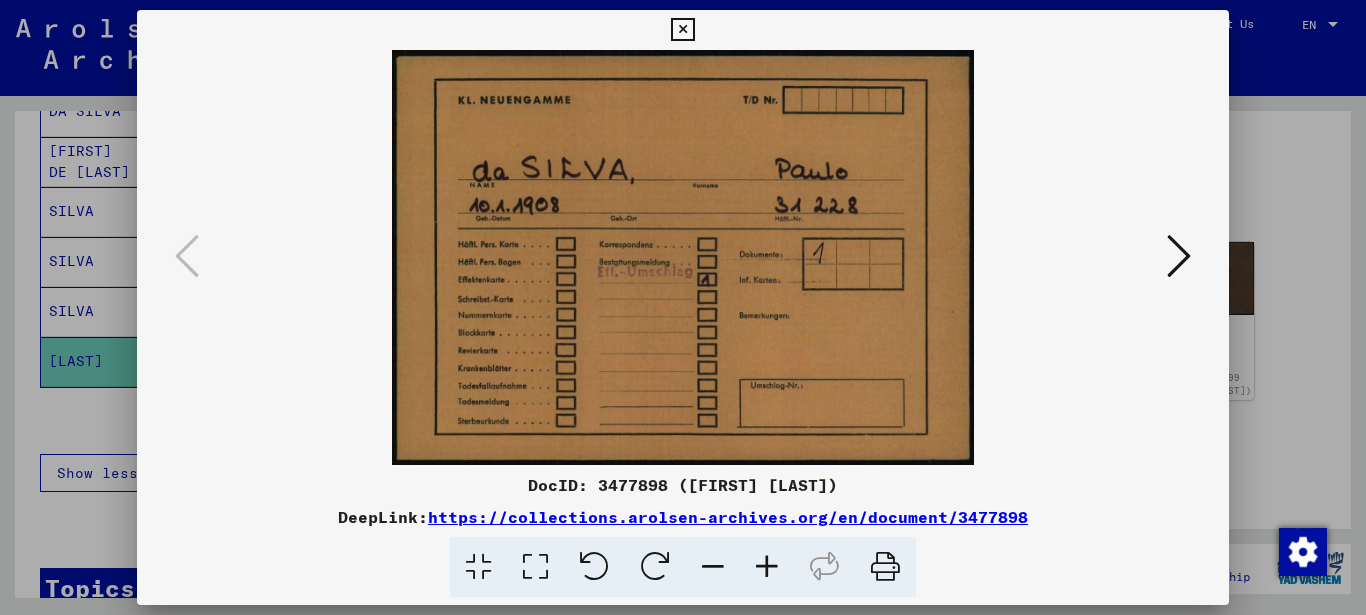 click at bounding box center (1179, 256) 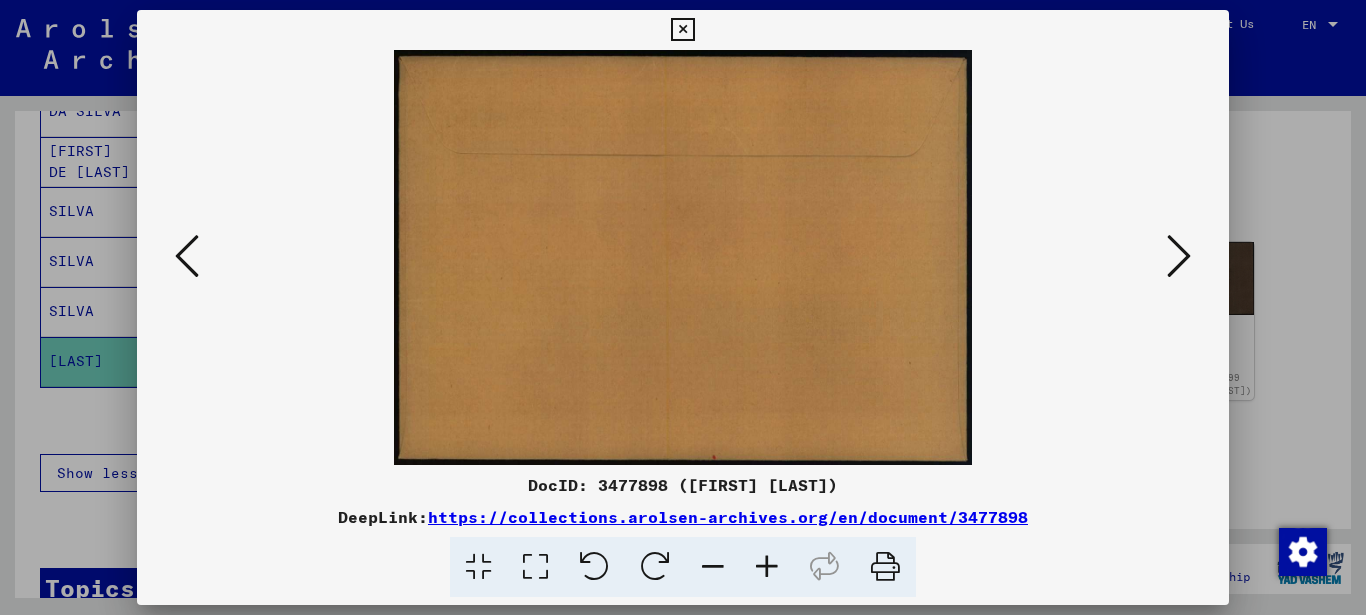 click at bounding box center (1179, 256) 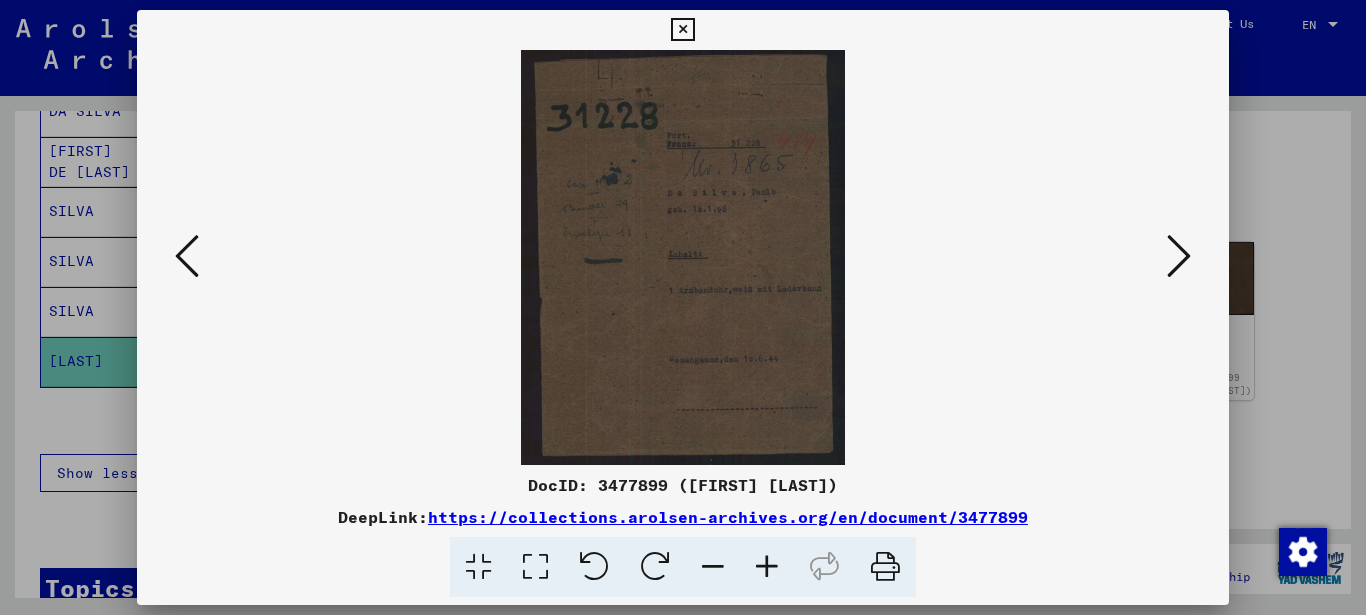 click at bounding box center [767, 567] 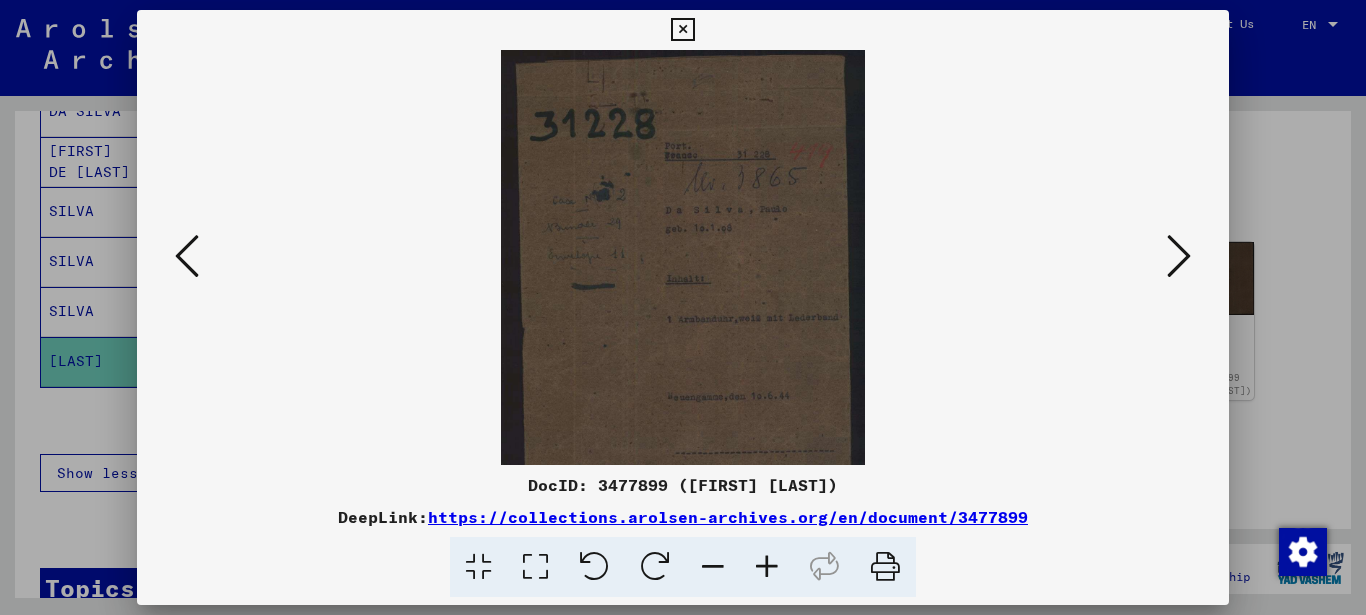 click at bounding box center (767, 567) 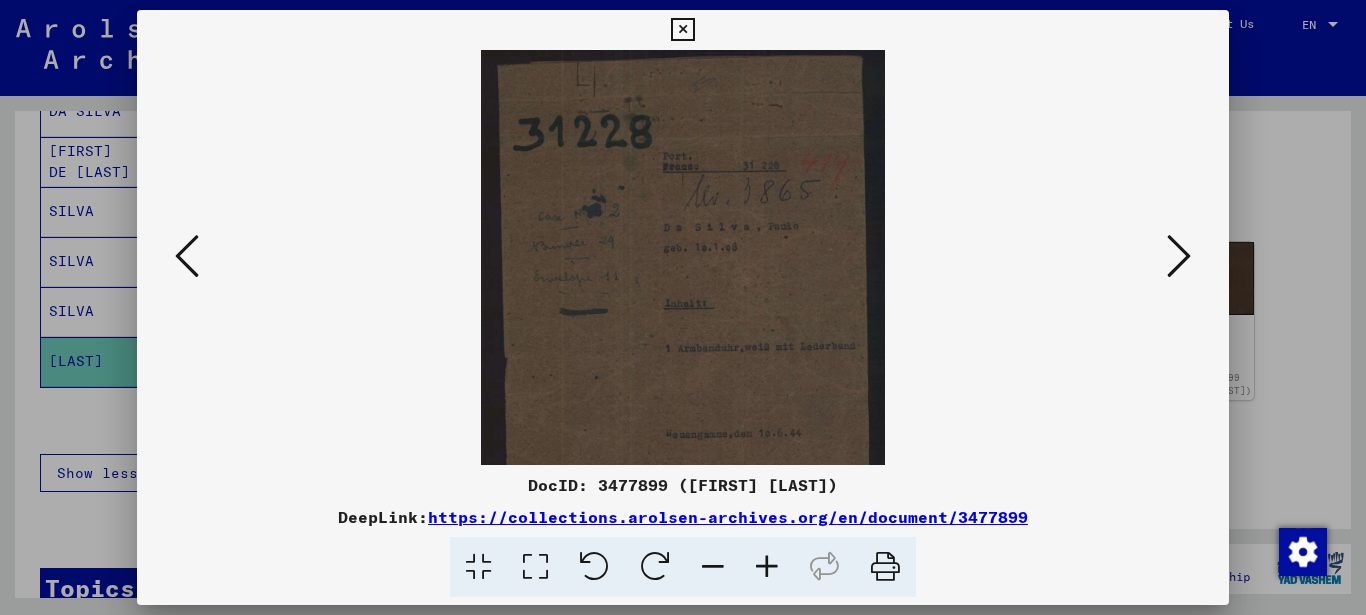 click at bounding box center (767, 567) 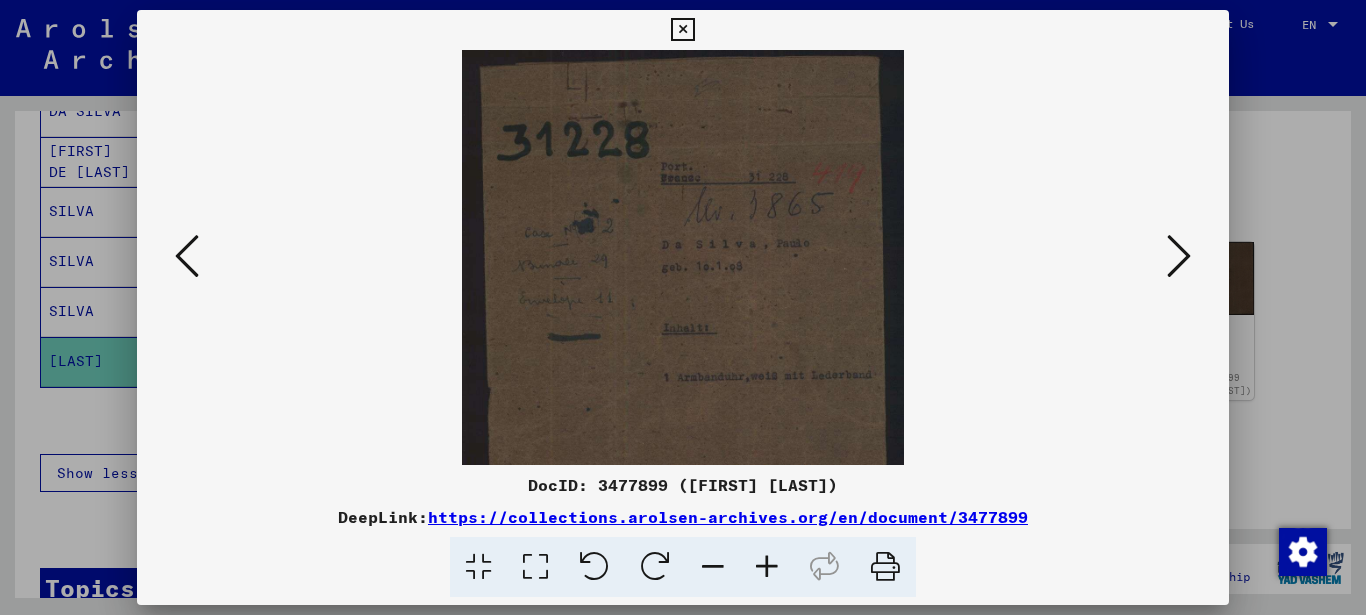 click at bounding box center (767, 567) 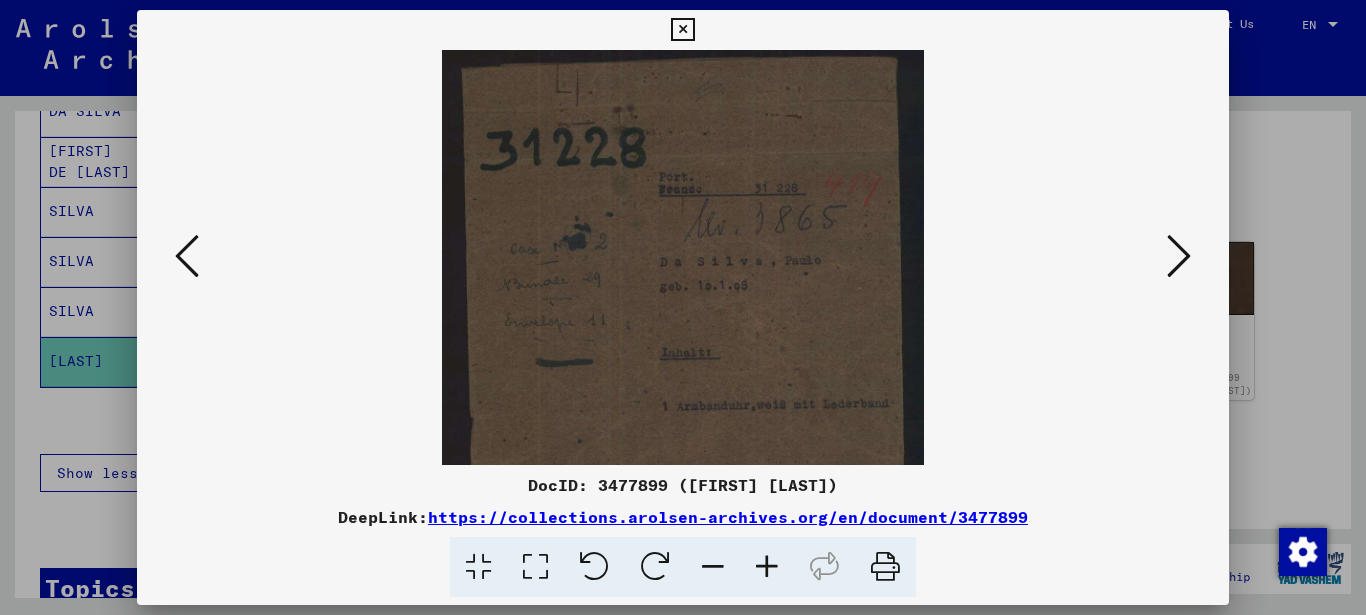 click at bounding box center (767, 567) 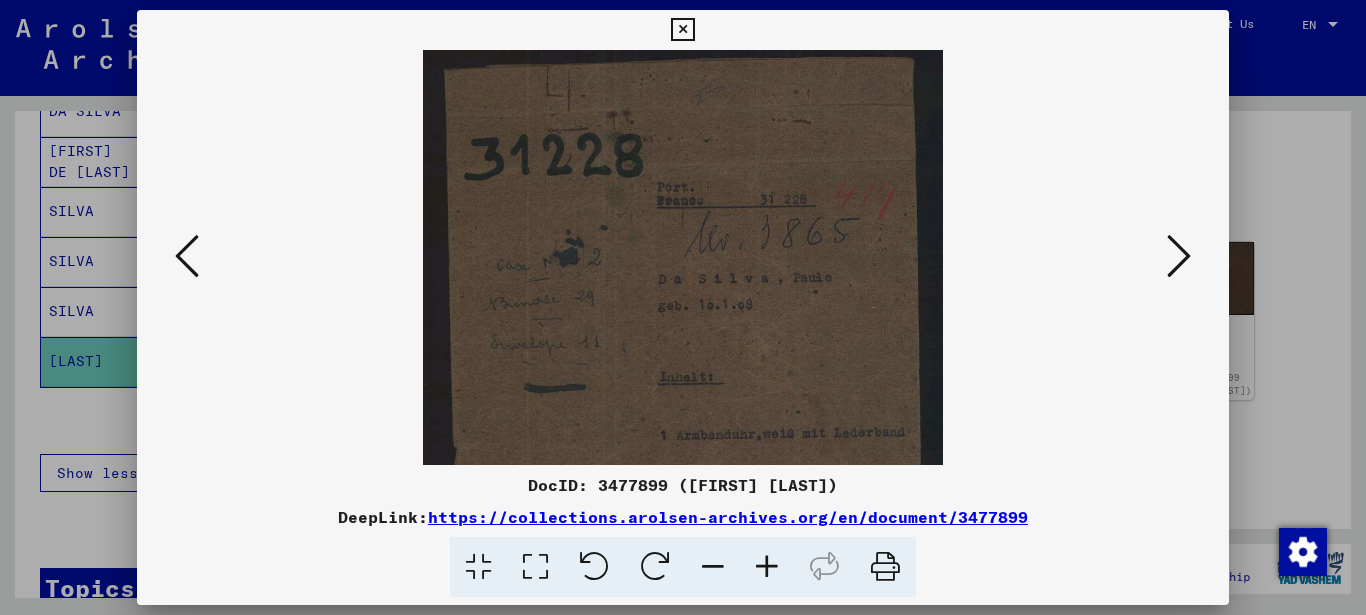 click at bounding box center (767, 567) 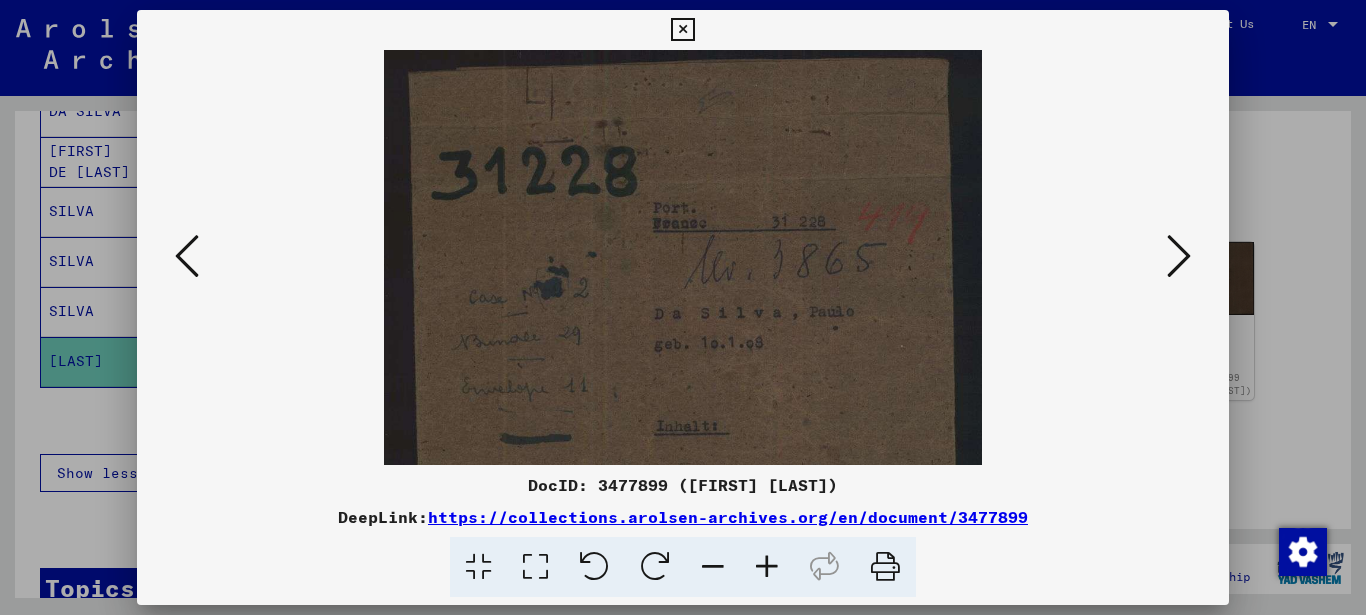 click at bounding box center (767, 567) 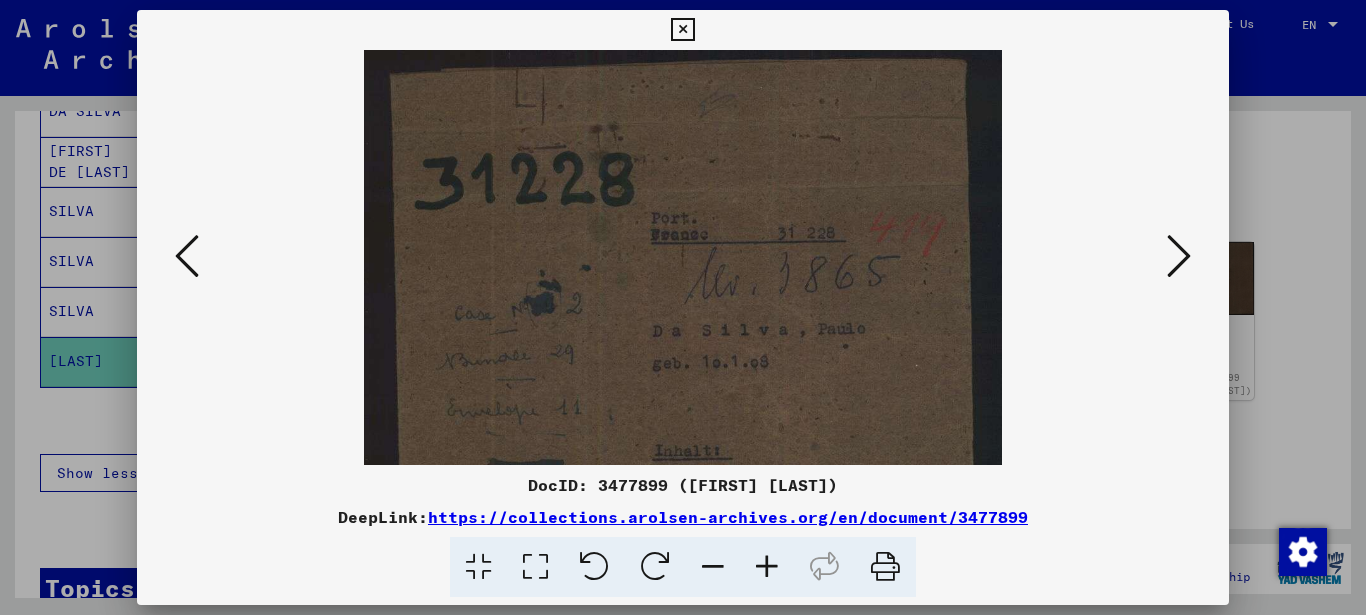 click at bounding box center (767, 567) 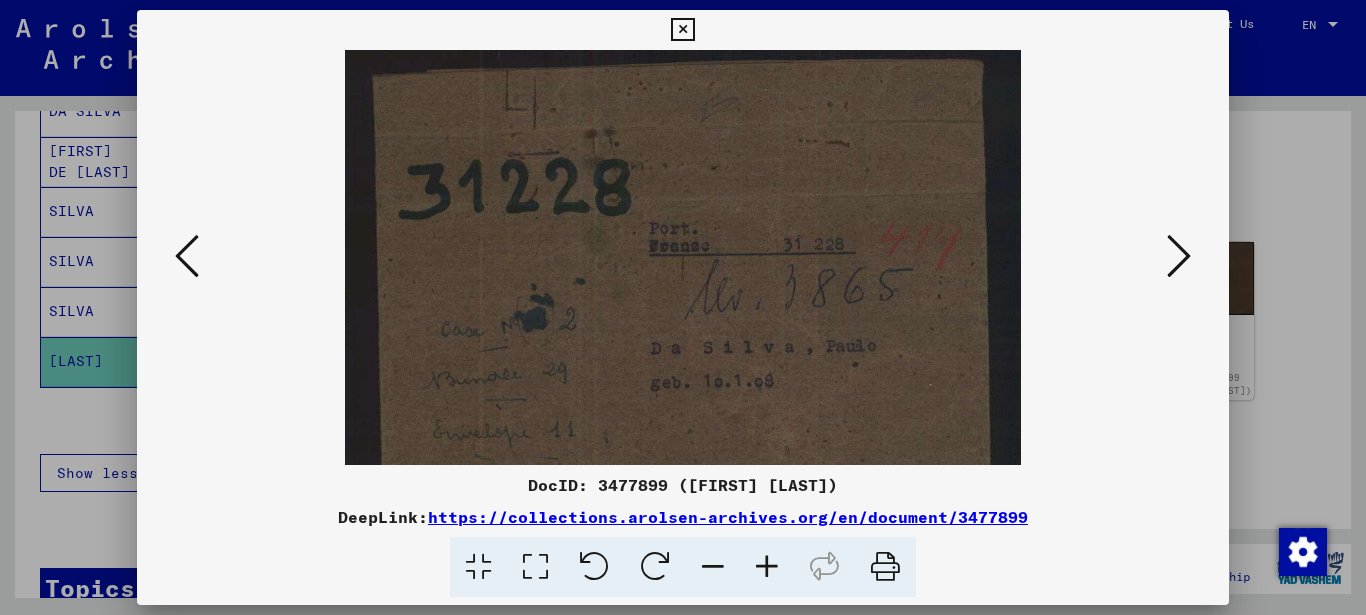click at bounding box center (767, 567) 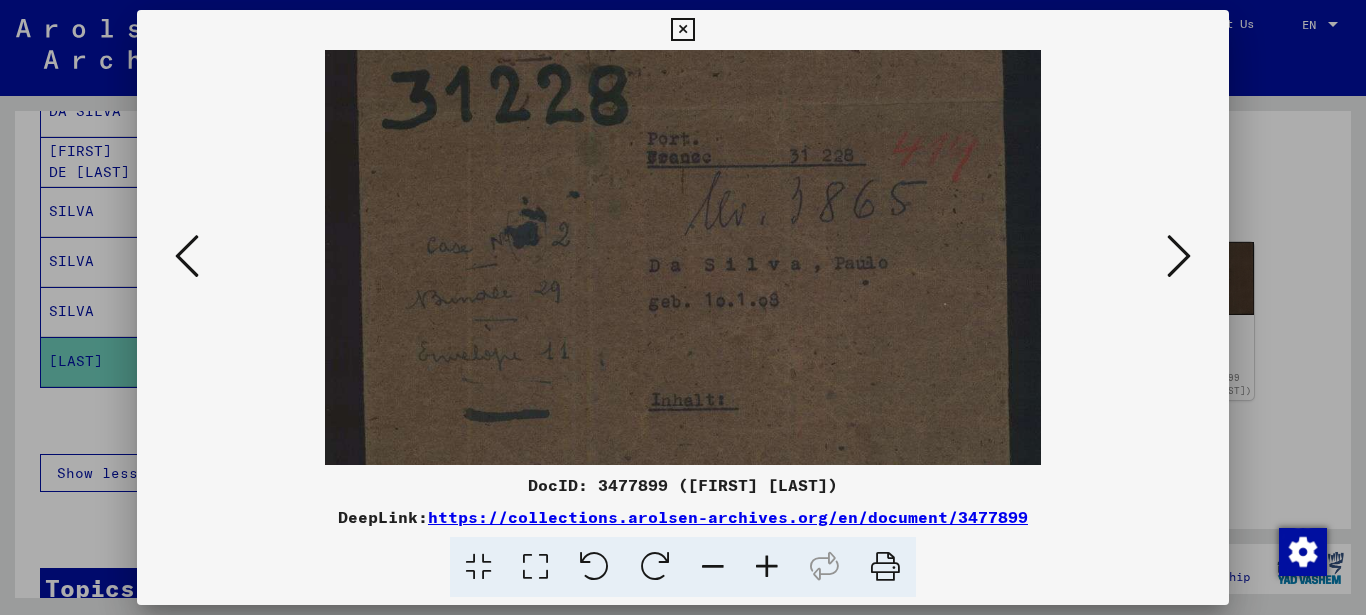 drag, startPoint x: 912, startPoint y: 352, endPoint x: 884, endPoint y: 266, distance: 90.44335 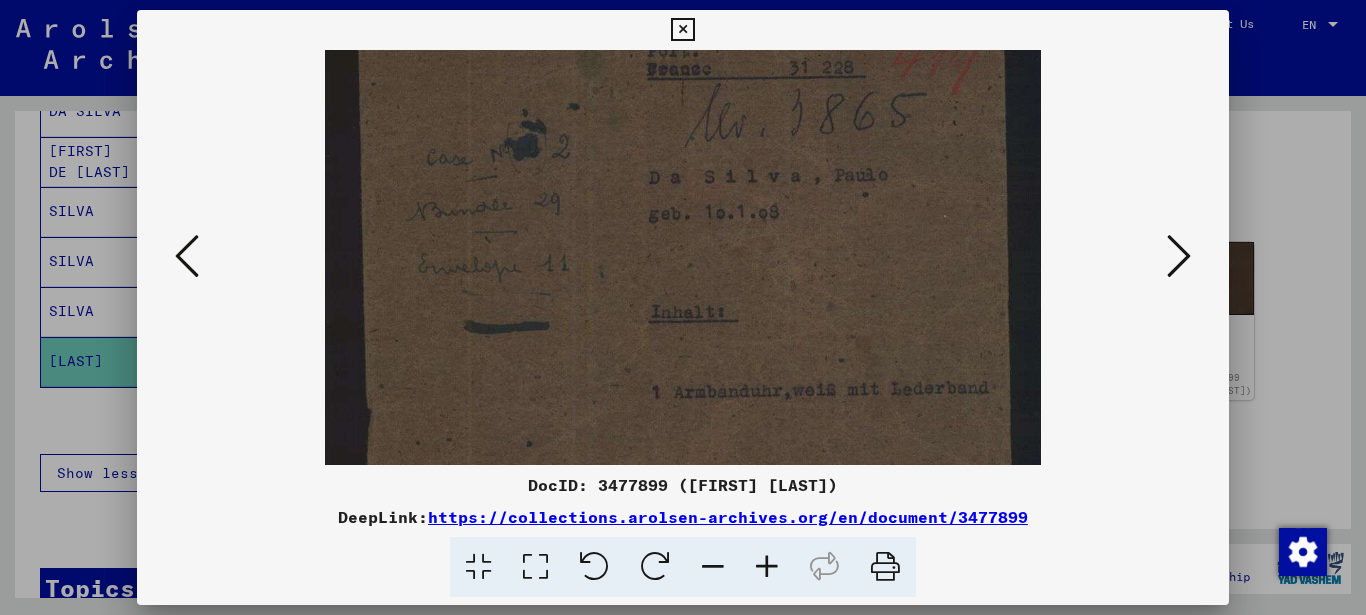 drag, startPoint x: 897, startPoint y: 342, endPoint x: 856, endPoint y: 220, distance: 128.7051 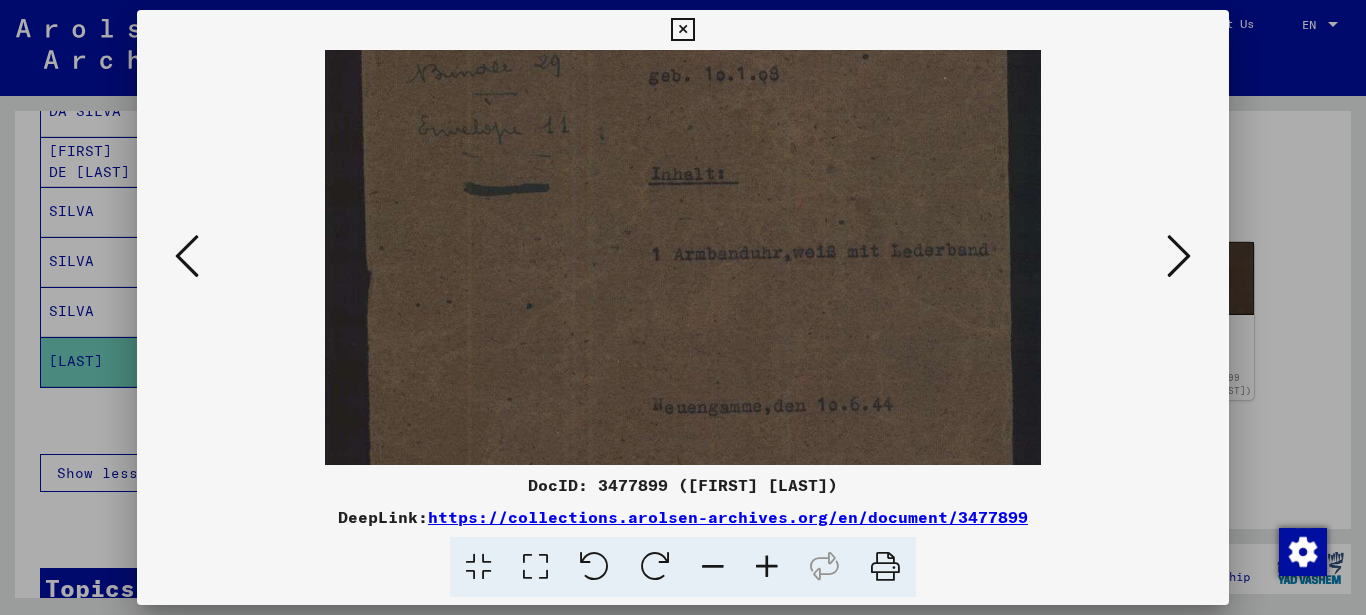 drag, startPoint x: 820, startPoint y: 375, endPoint x: 793, endPoint y: 286, distance: 93.00538 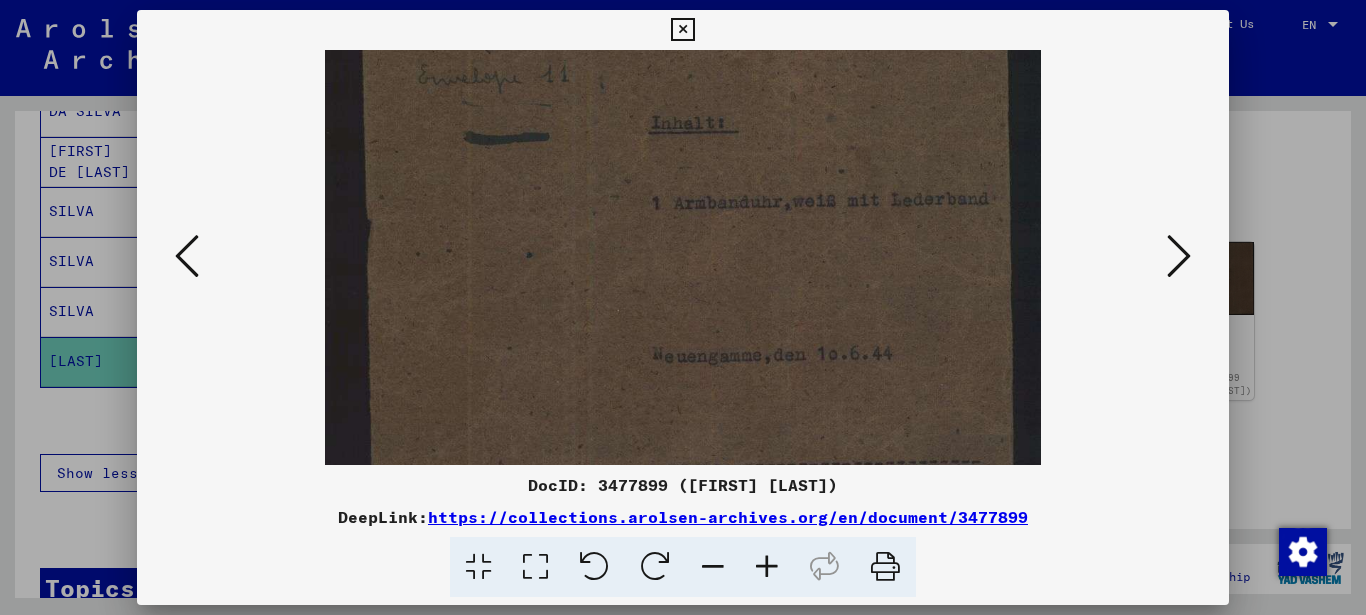 drag, startPoint x: 778, startPoint y: 372, endPoint x: 743, endPoint y: 282, distance: 96.56604 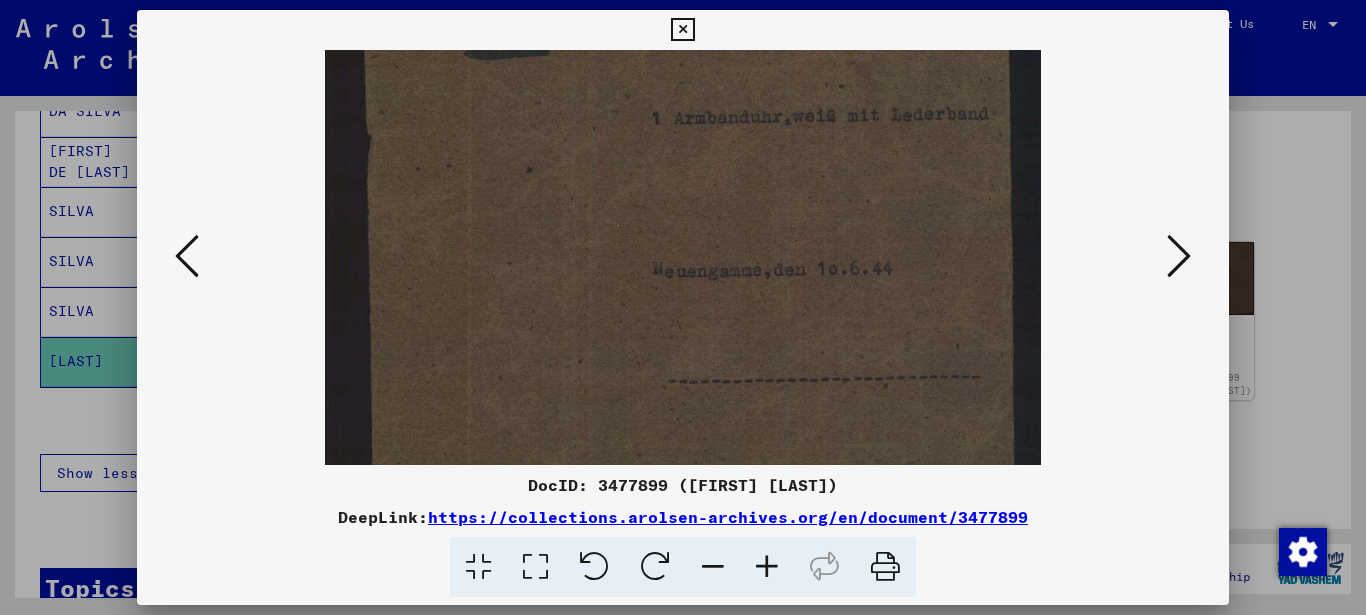 scroll, scrollTop: 500, scrollLeft: 0, axis: vertical 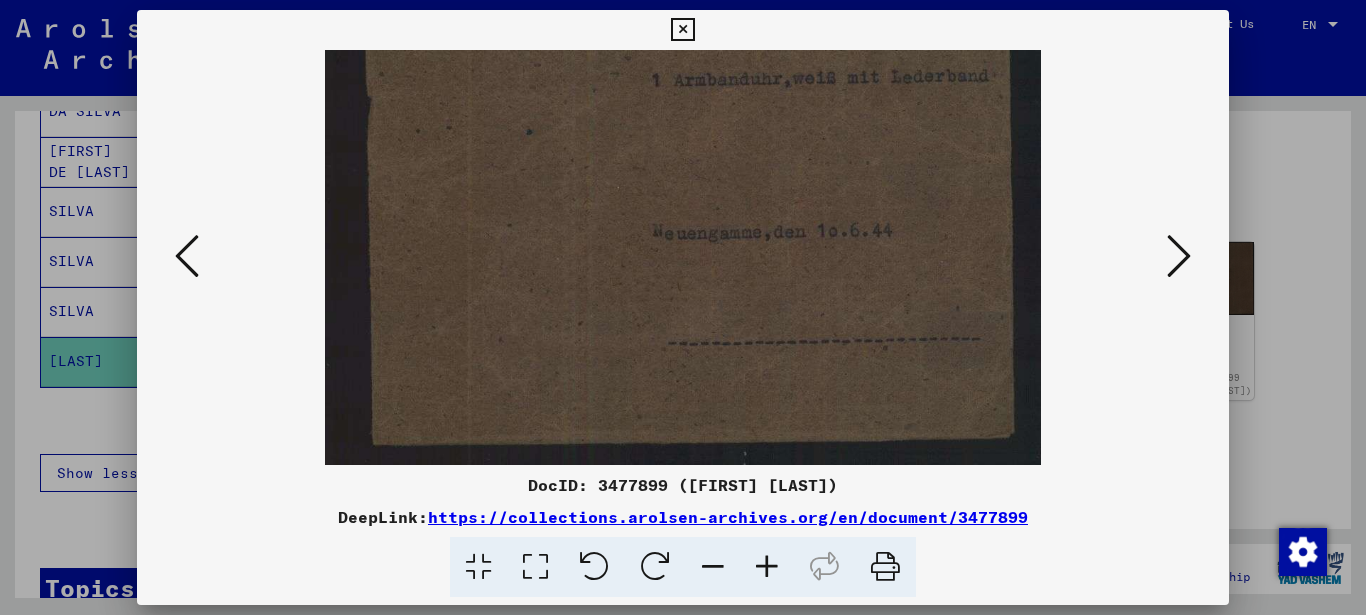 drag, startPoint x: 773, startPoint y: 398, endPoint x: 730, endPoint y: 299, distance: 107.935165 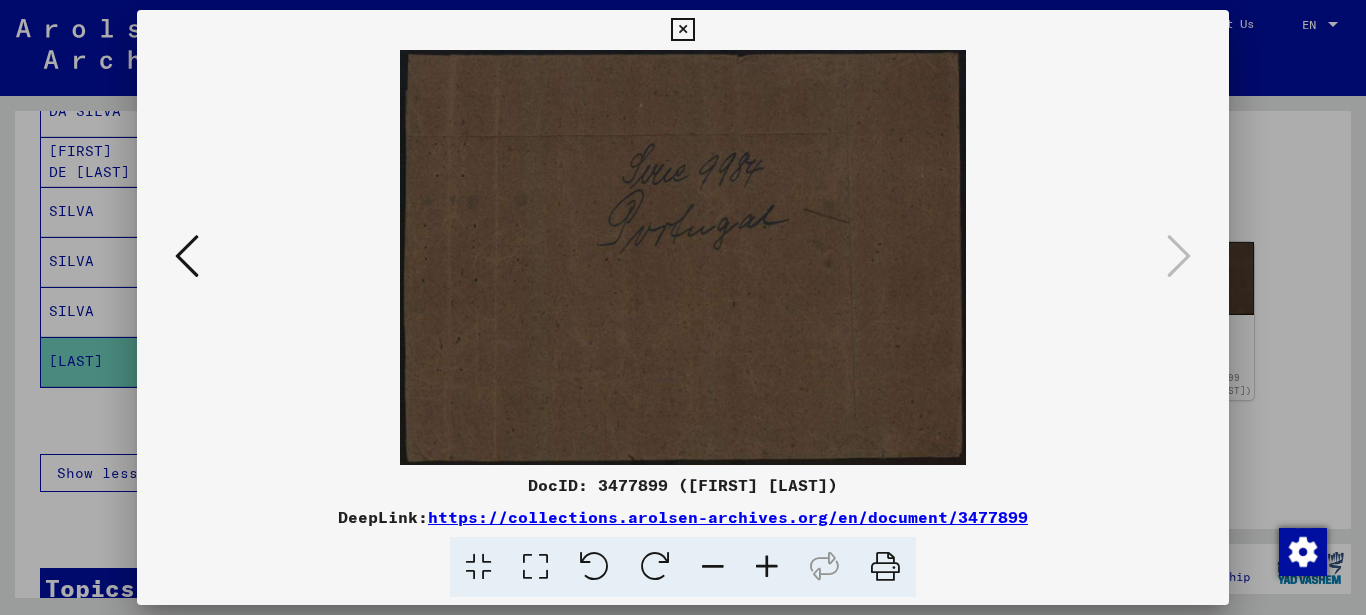 scroll, scrollTop: 0, scrollLeft: 0, axis: both 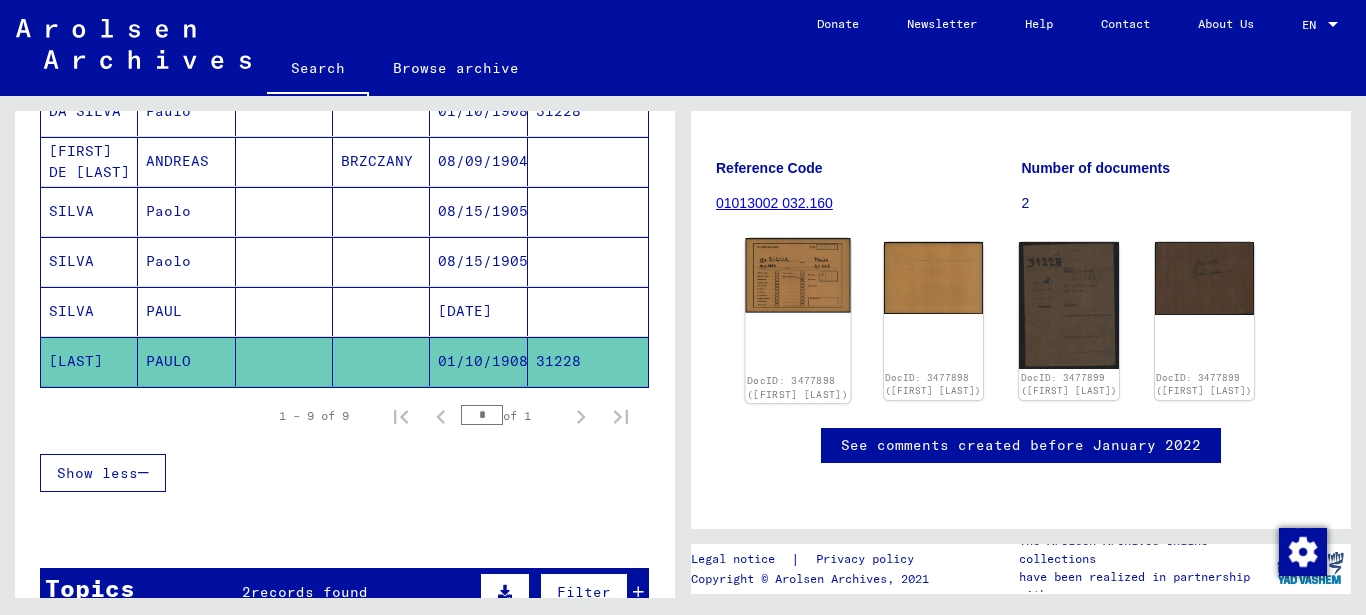 click 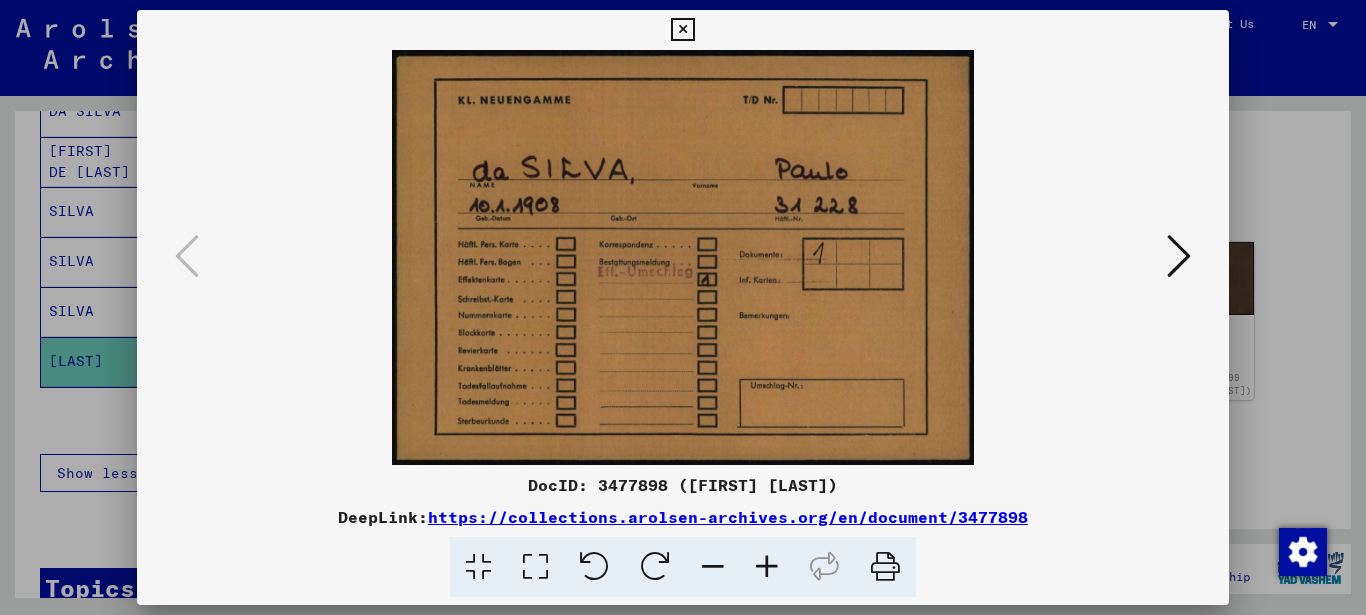 click at bounding box center [1179, 256] 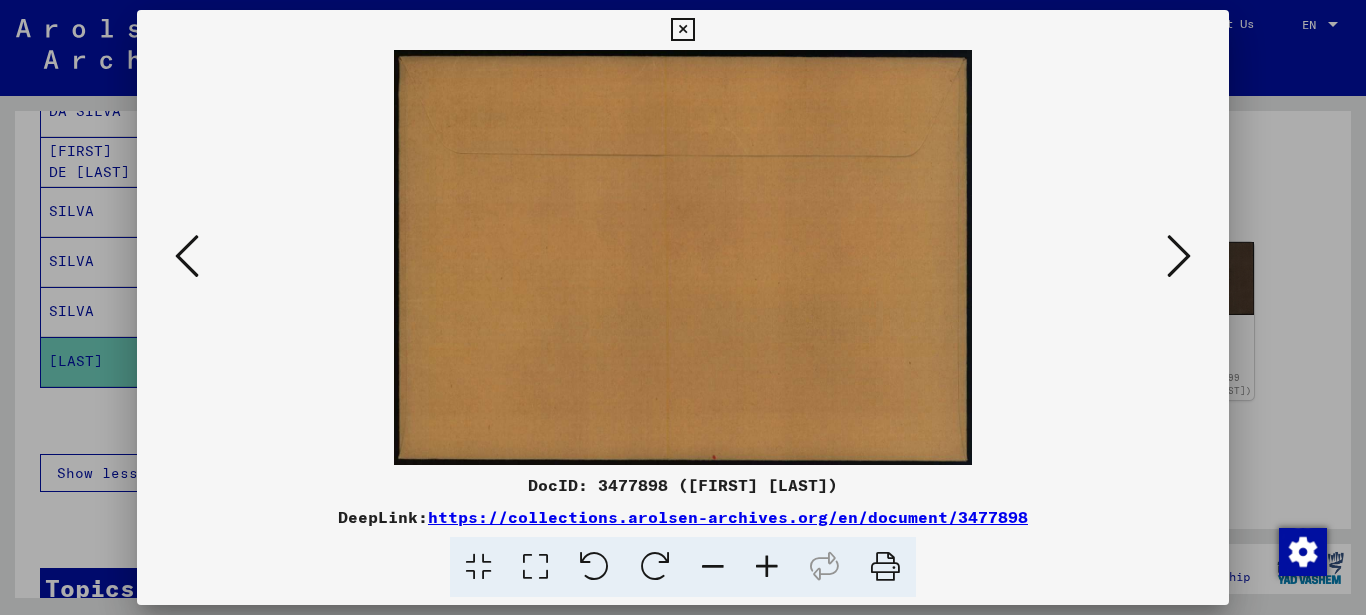 click at bounding box center [1179, 256] 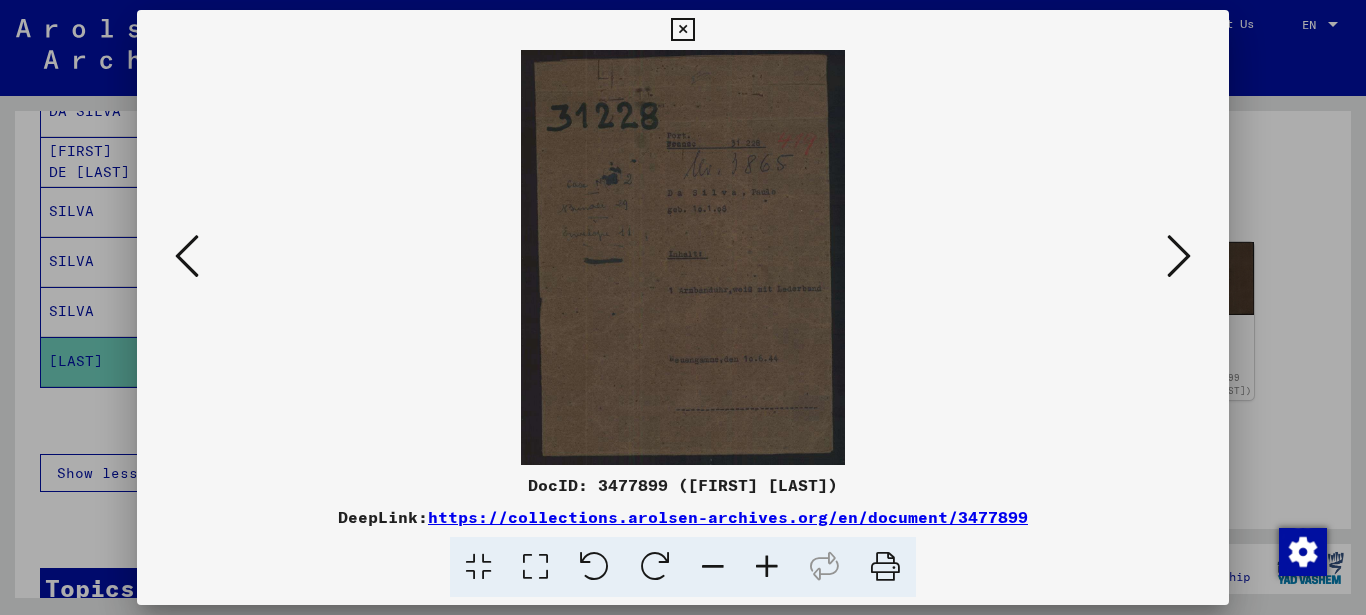 click at bounding box center [1179, 256] 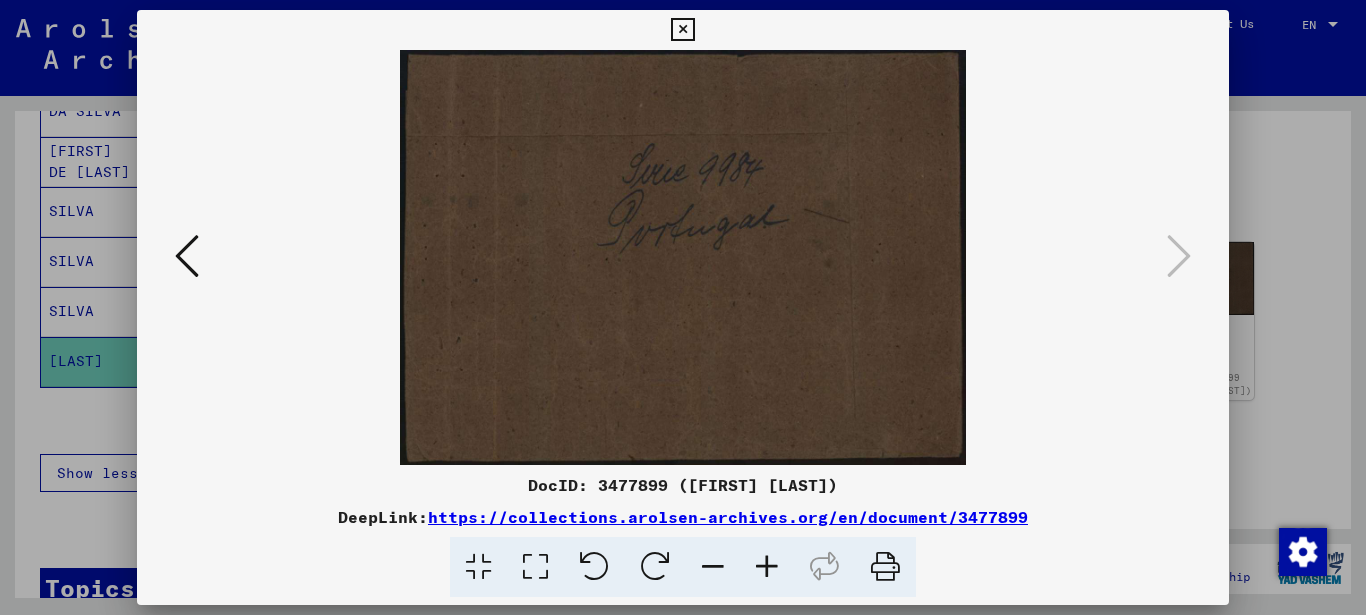 click at bounding box center [682, 30] 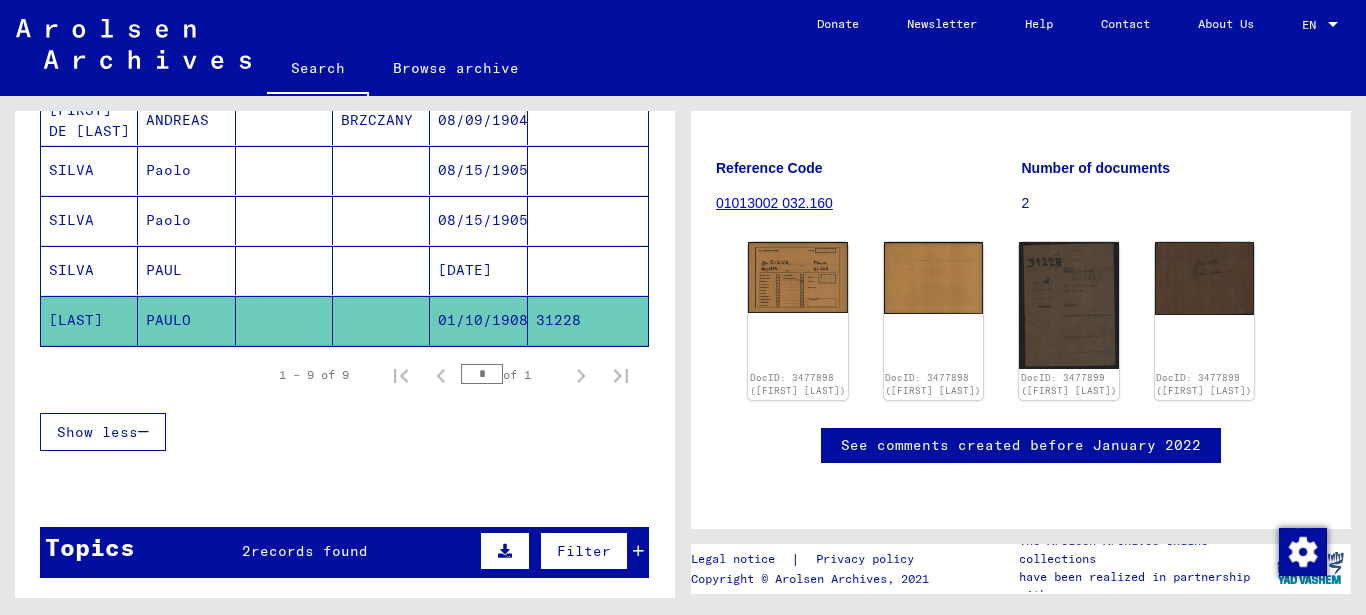 scroll, scrollTop: 576, scrollLeft: 0, axis: vertical 